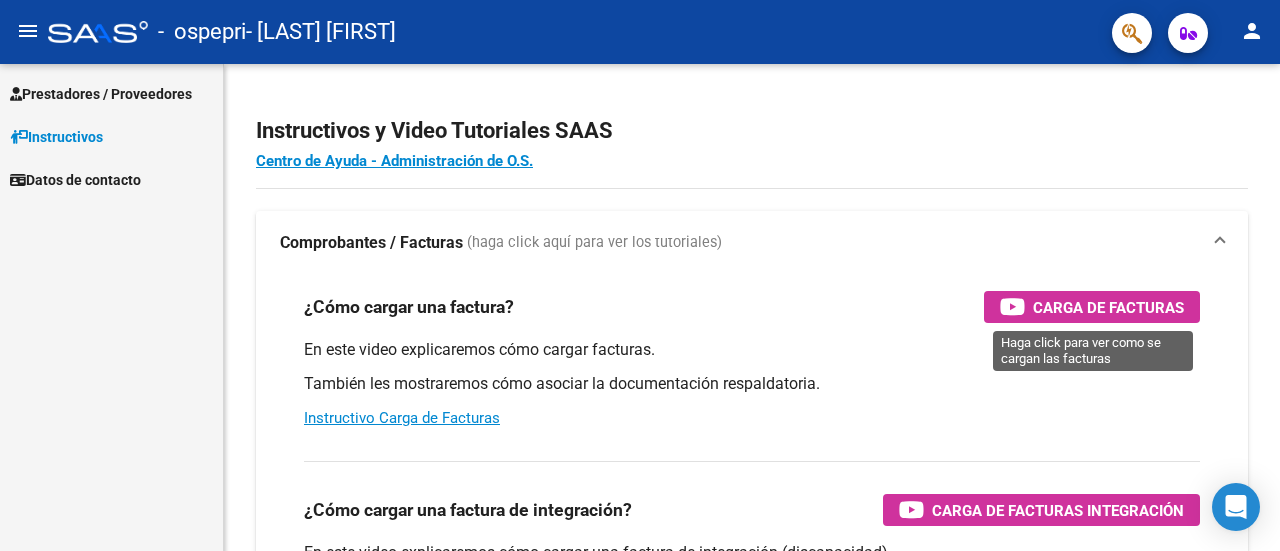scroll, scrollTop: 0, scrollLeft: 0, axis: both 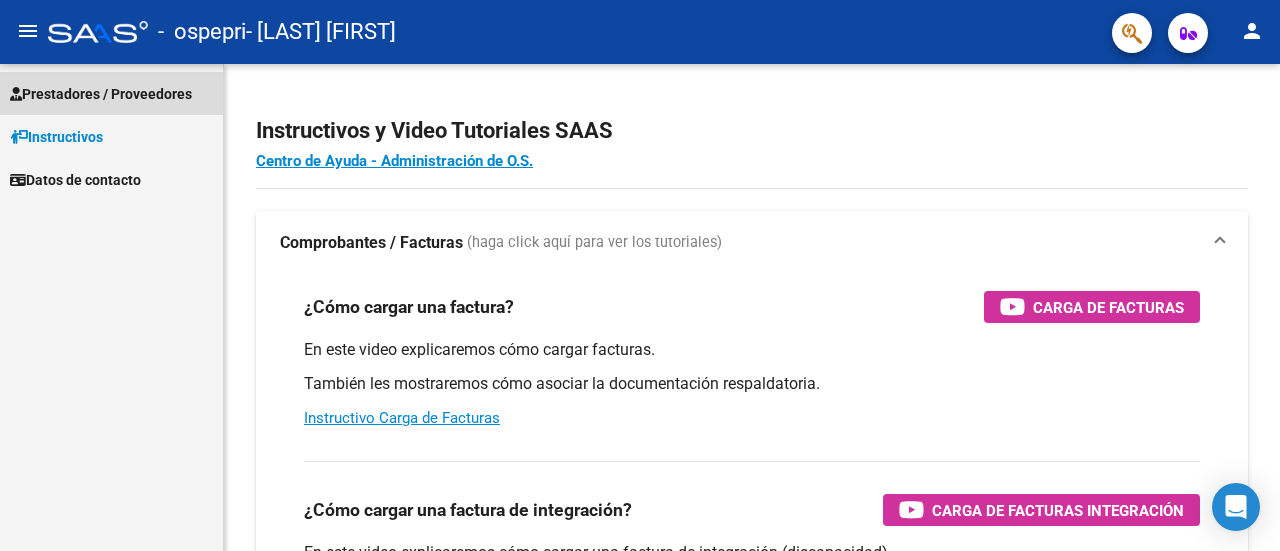 click on "Prestadores / Proveedores" at bounding box center (101, 94) 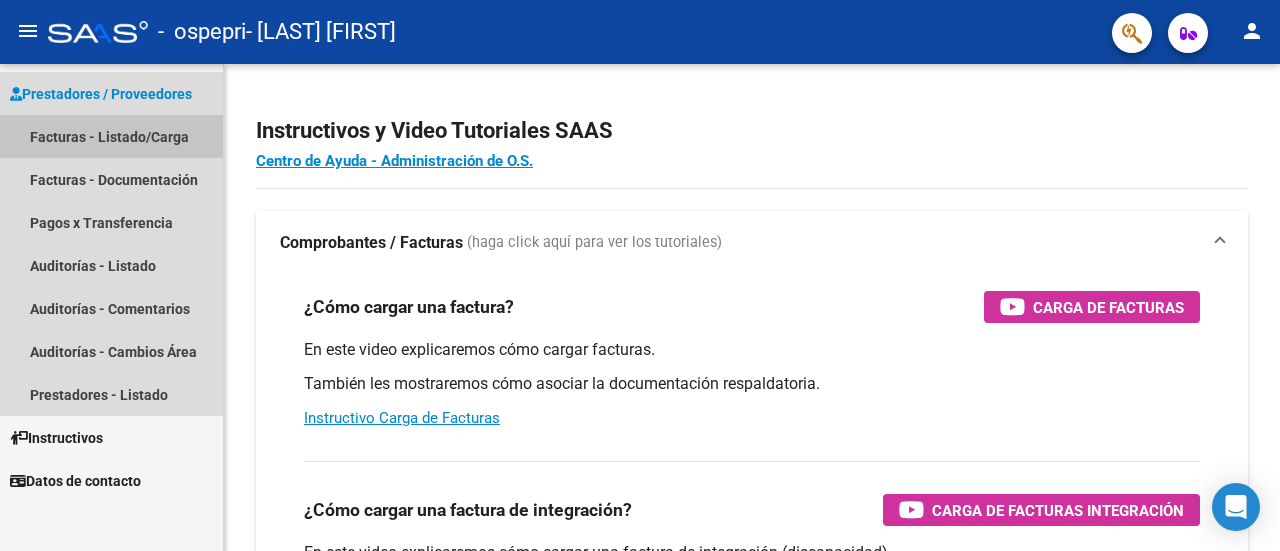 click on "Facturas - Listado/Carga" at bounding box center (111, 136) 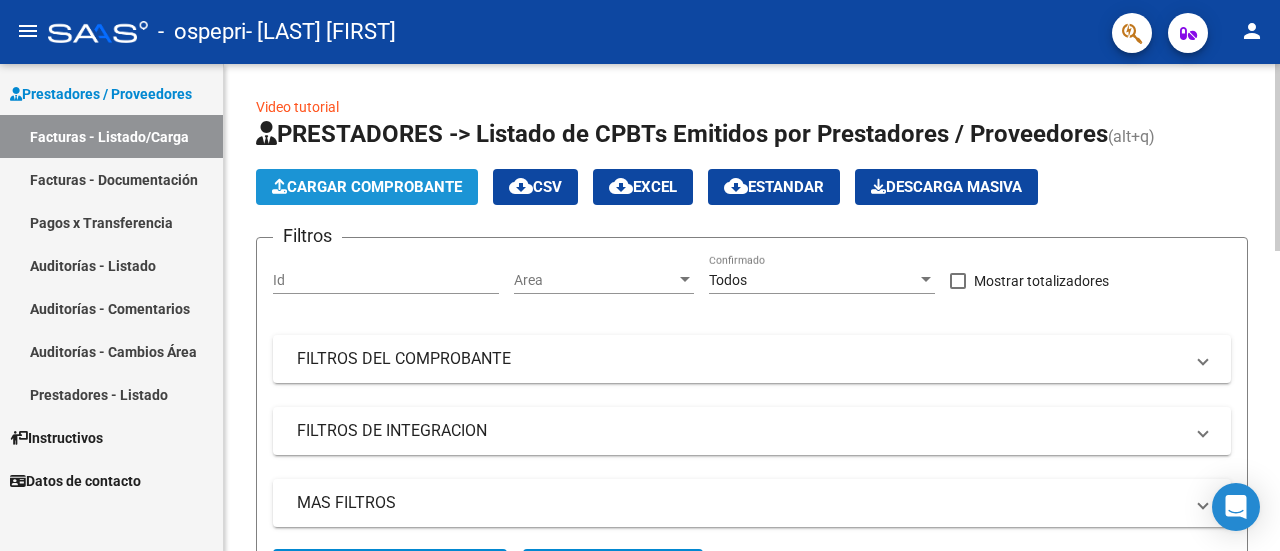 click on "Cargar Comprobante" 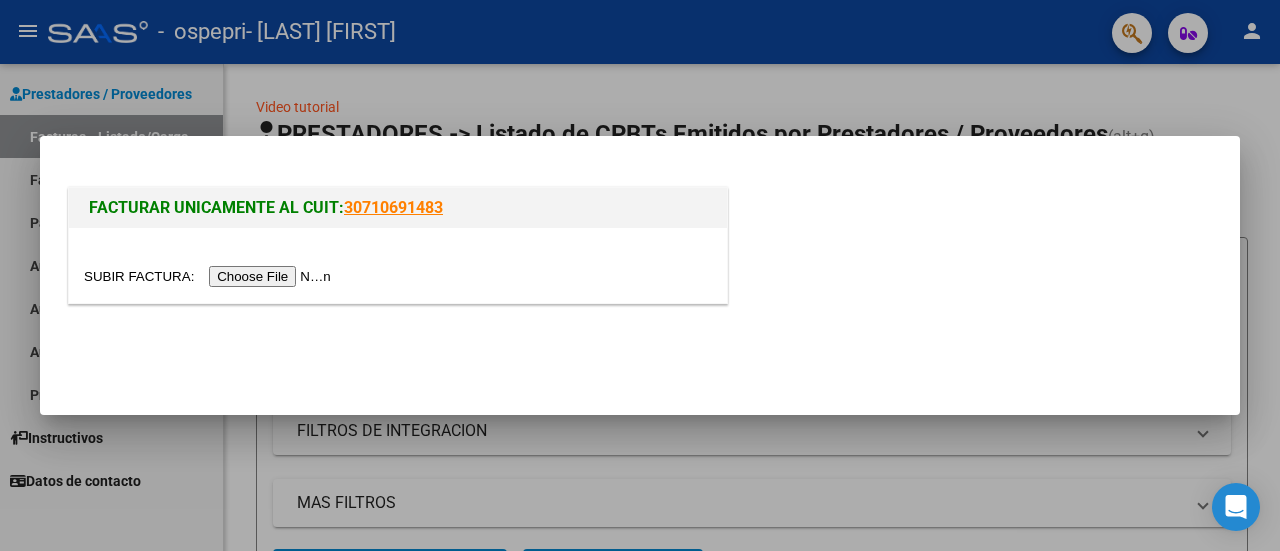 click at bounding box center [210, 276] 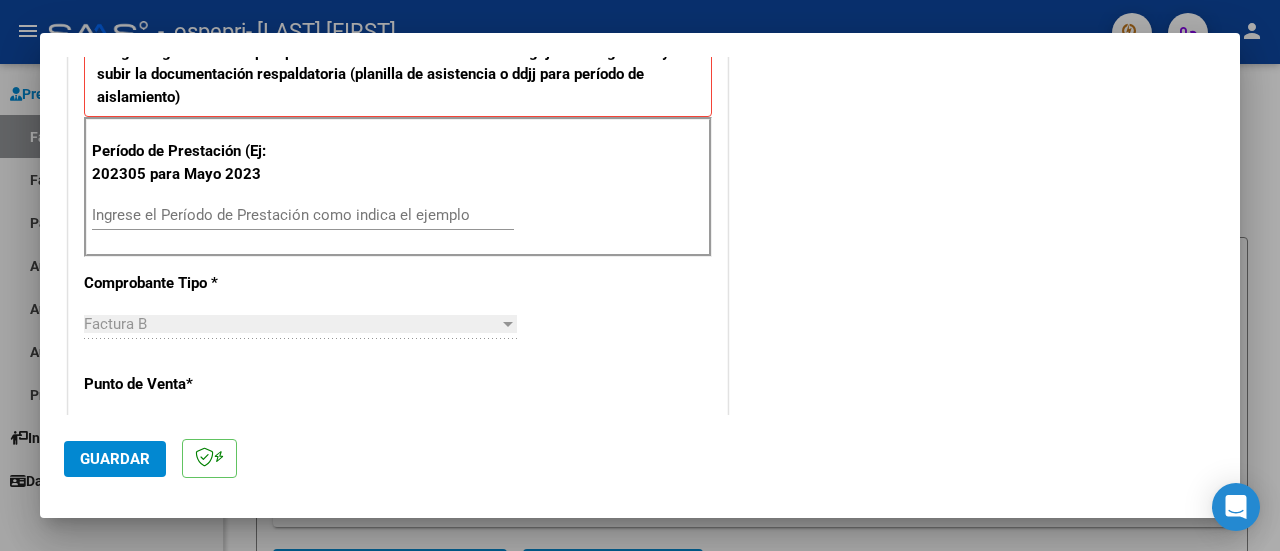 scroll, scrollTop: 562, scrollLeft: 0, axis: vertical 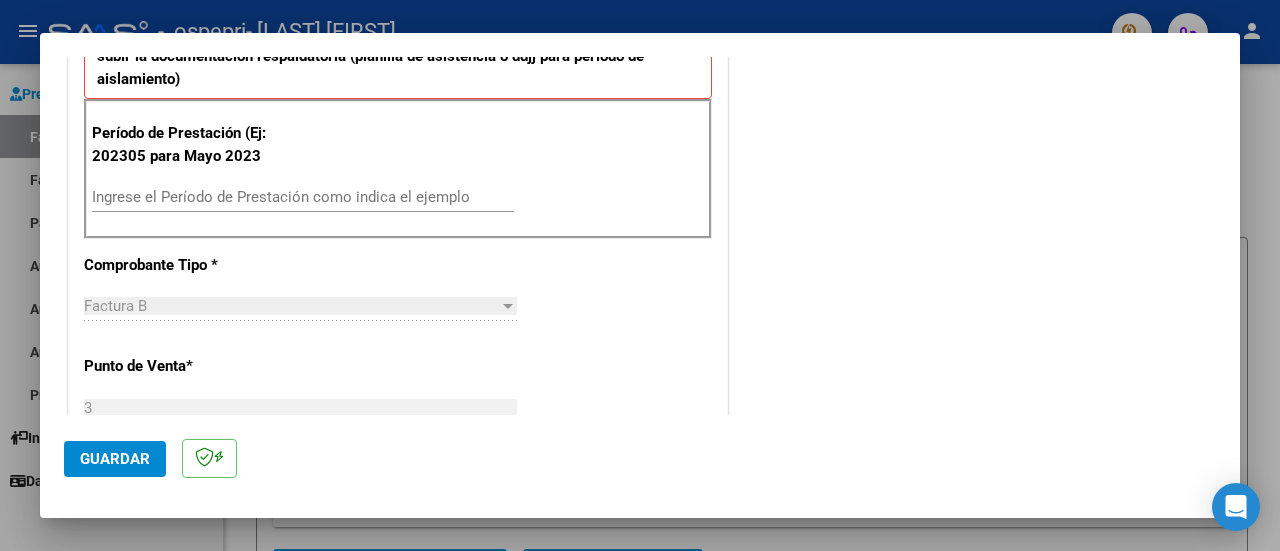 click on "Ingrese el Período de Prestación como indica el ejemplo" at bounding box center (303, 197) 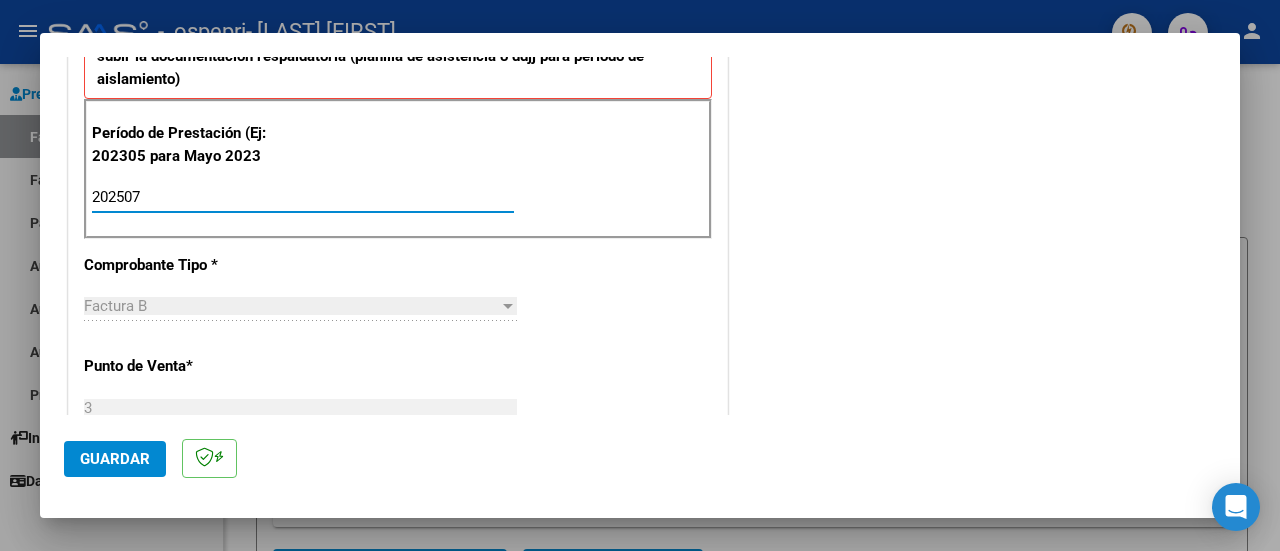 type on "202507" 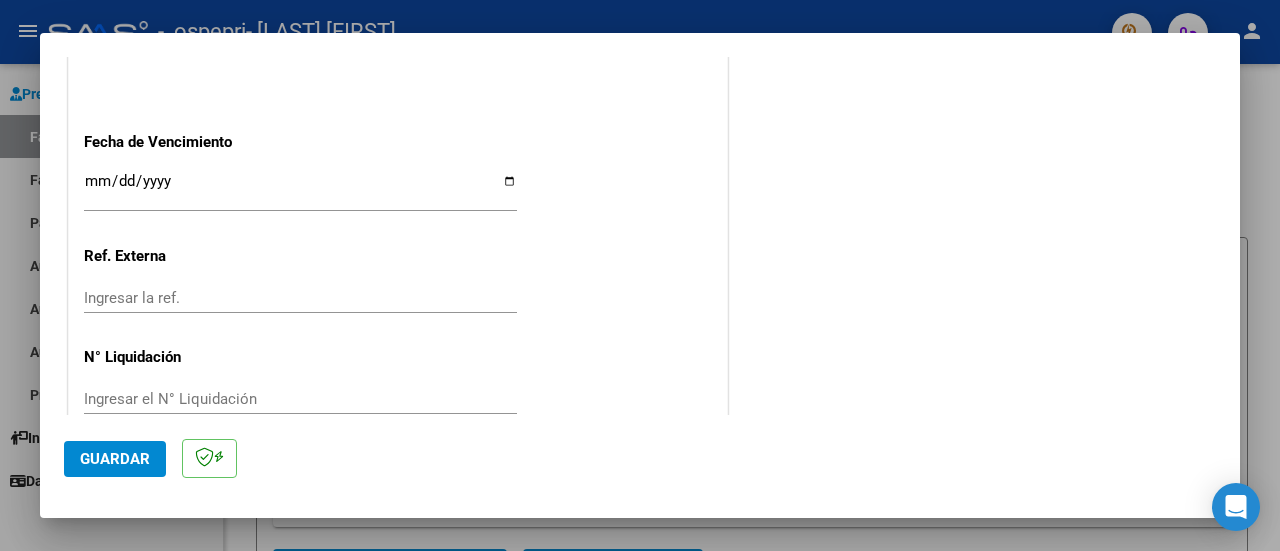 scroll, scrollTop: 1386, scrollLeft: 0, axis: vertical 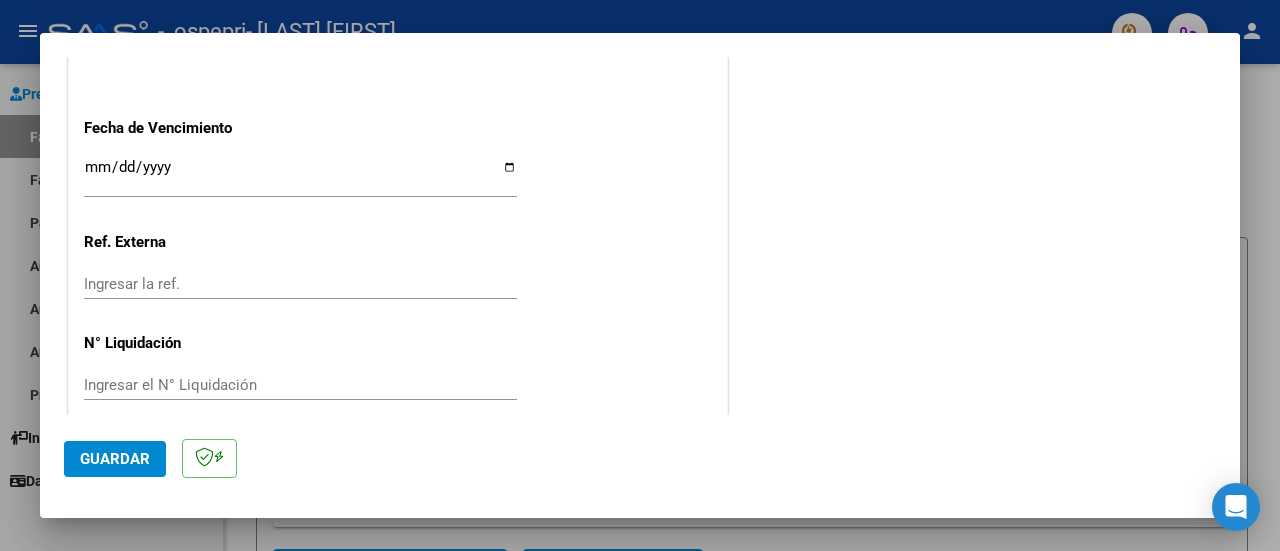 click on "Ingresar la fecha" at bounding box center (300, 175) 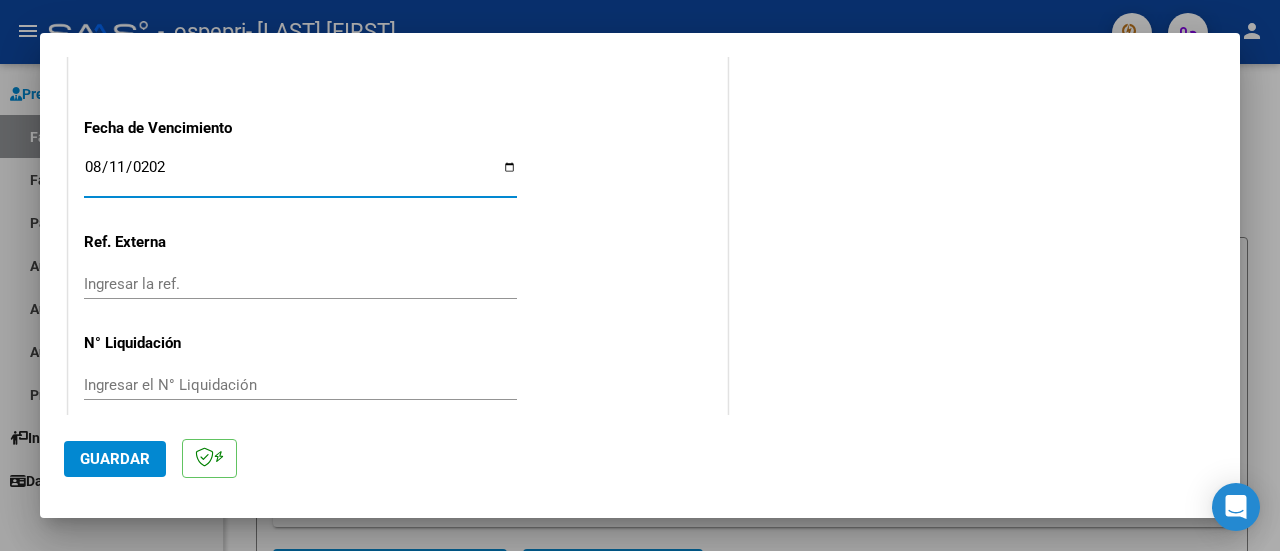 type on "2025-08-11" 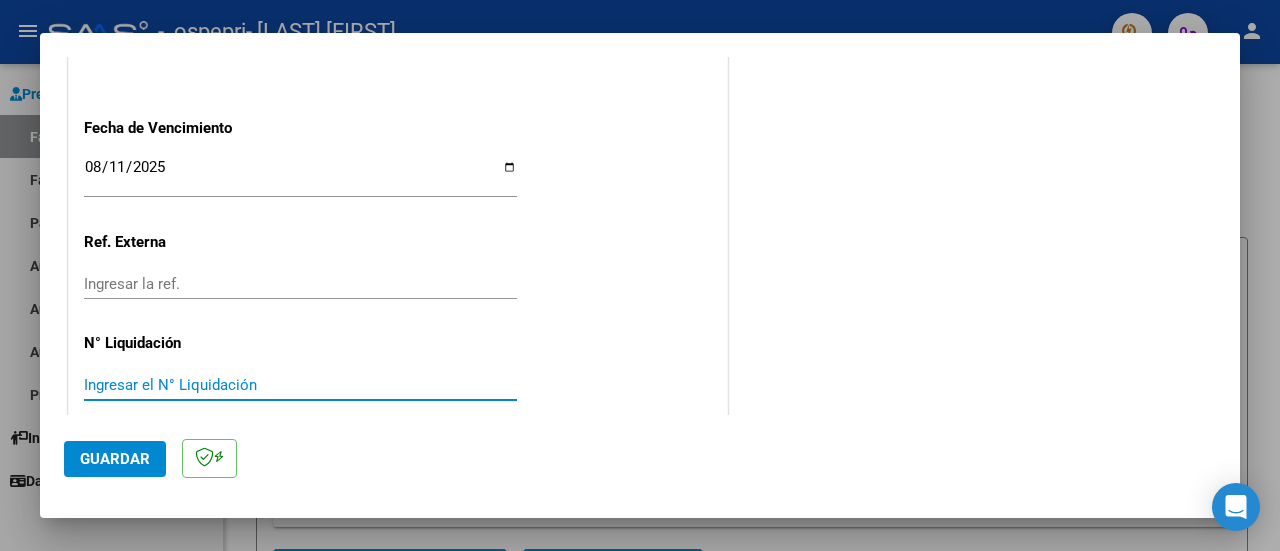click on "Ingresar el N° Liquidación" at bounding box center [300, 385] 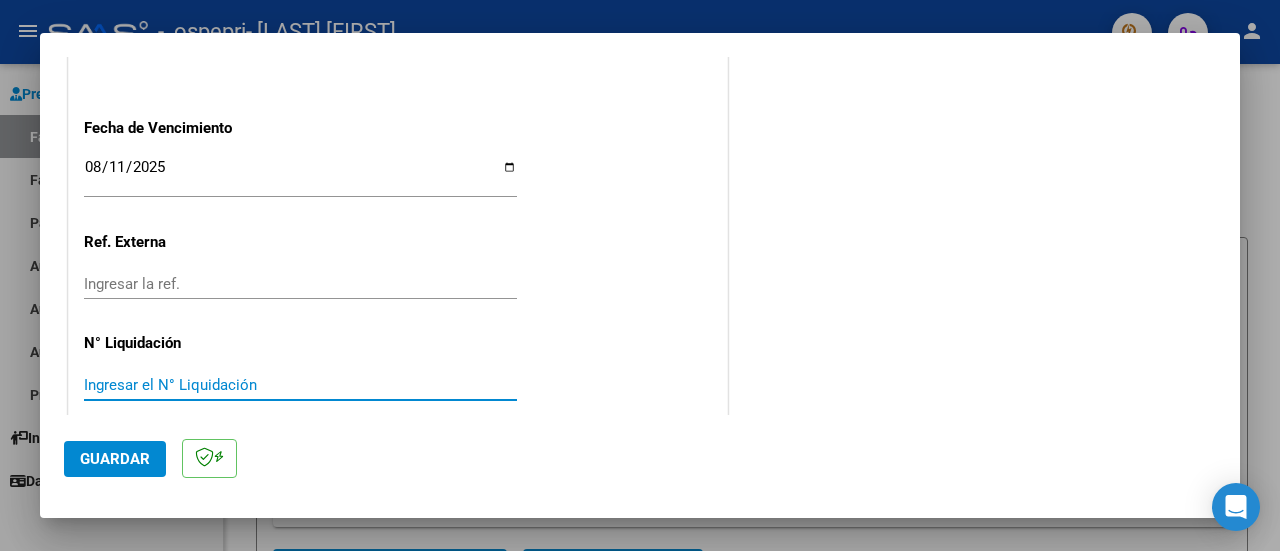 paste on "0000265993" 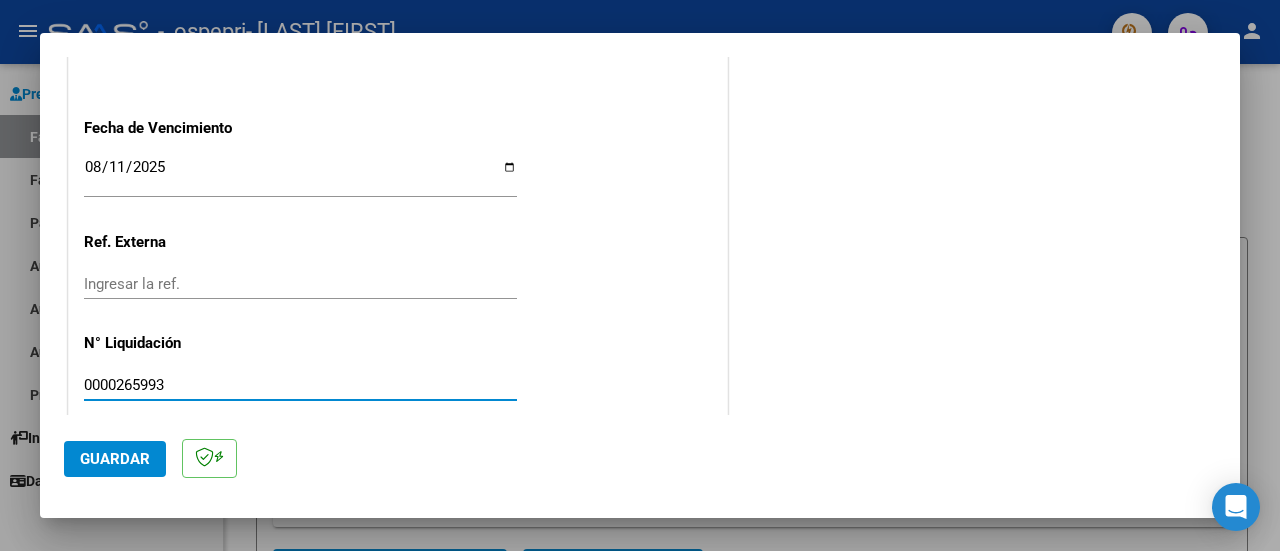 type on "0000265993" 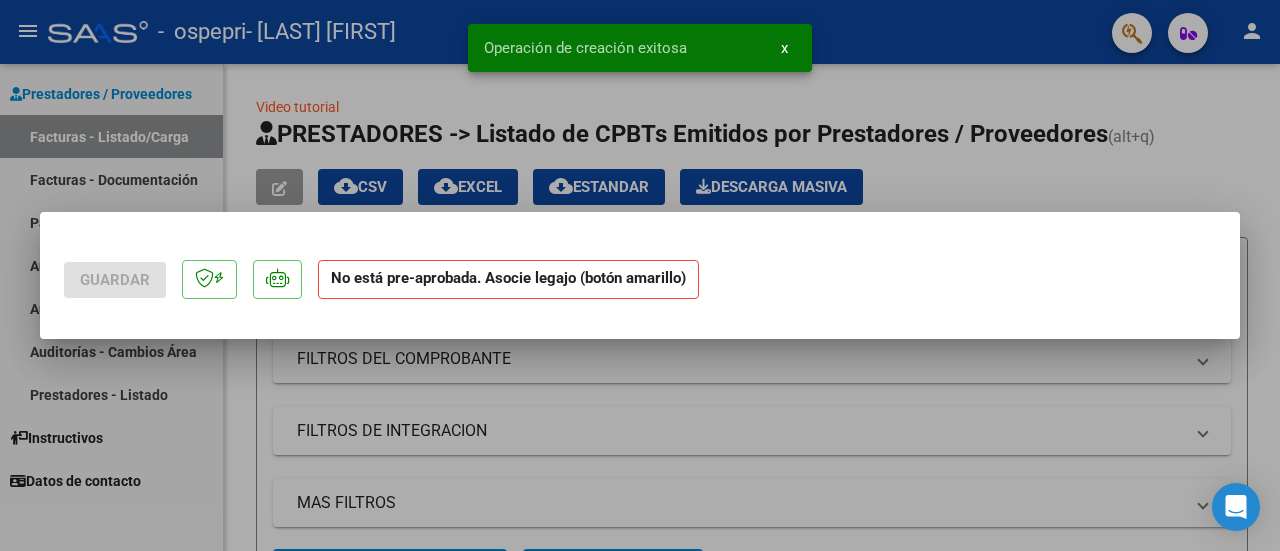 scroll, scrollTop: 0, scrollLeft: 0, axis: both 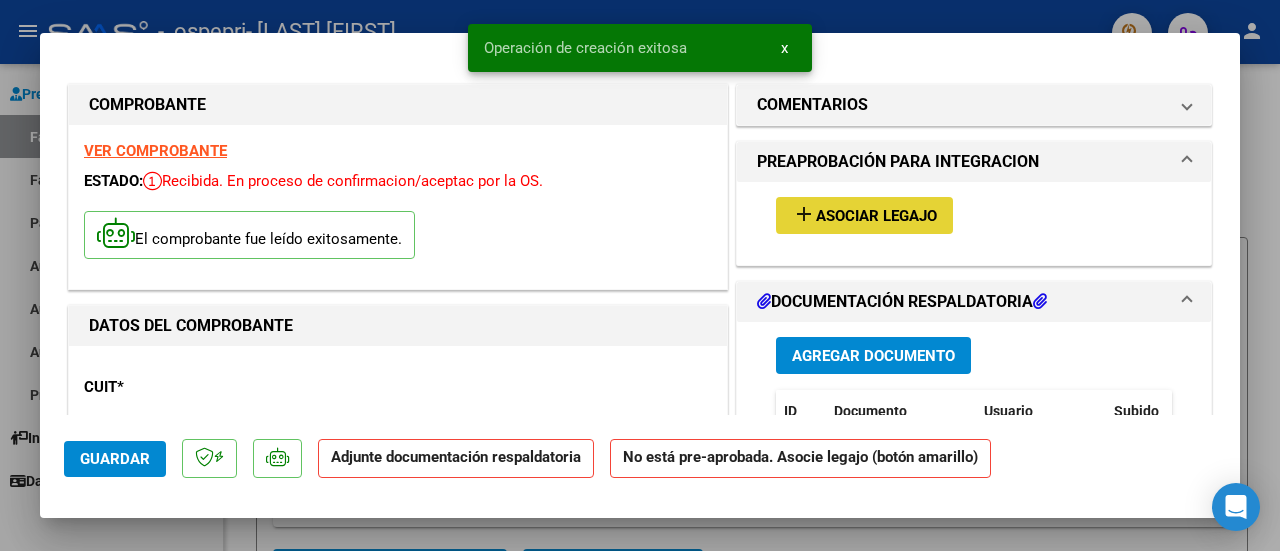 click on "Asociar Legajo" at bounding box center [876, 216] 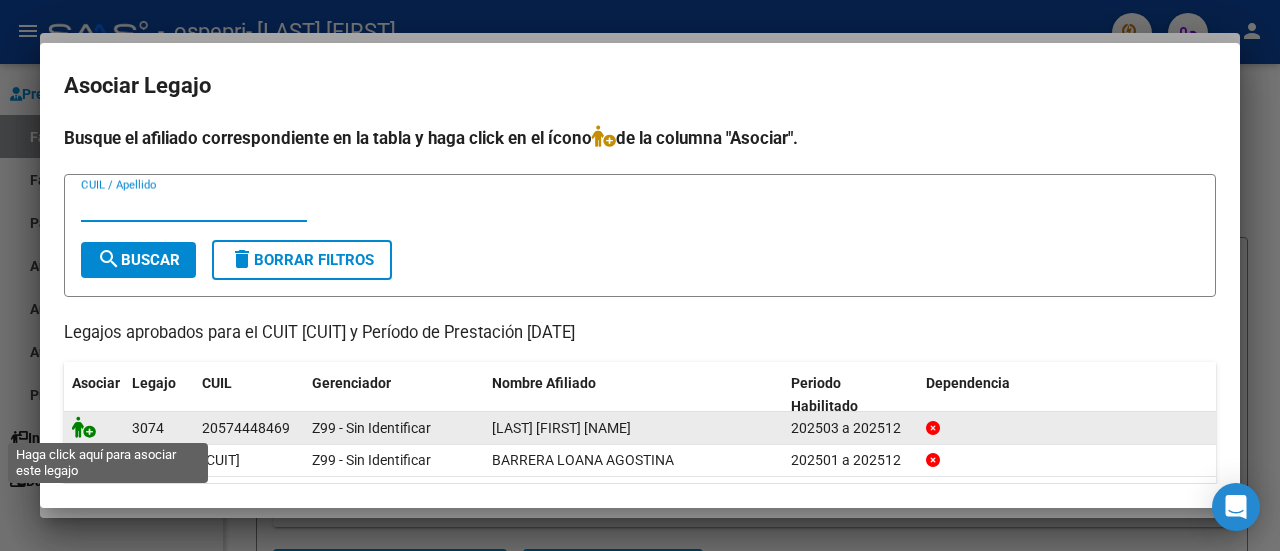 click 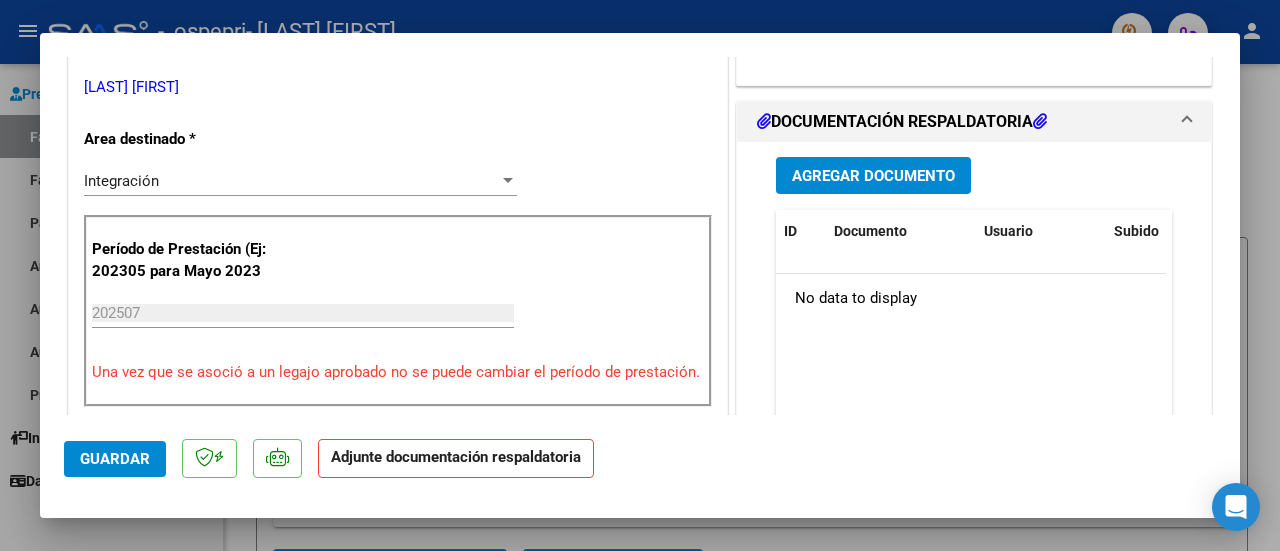 scroll, scrollTop: 442, scrollLeft: 0, axis: vertical 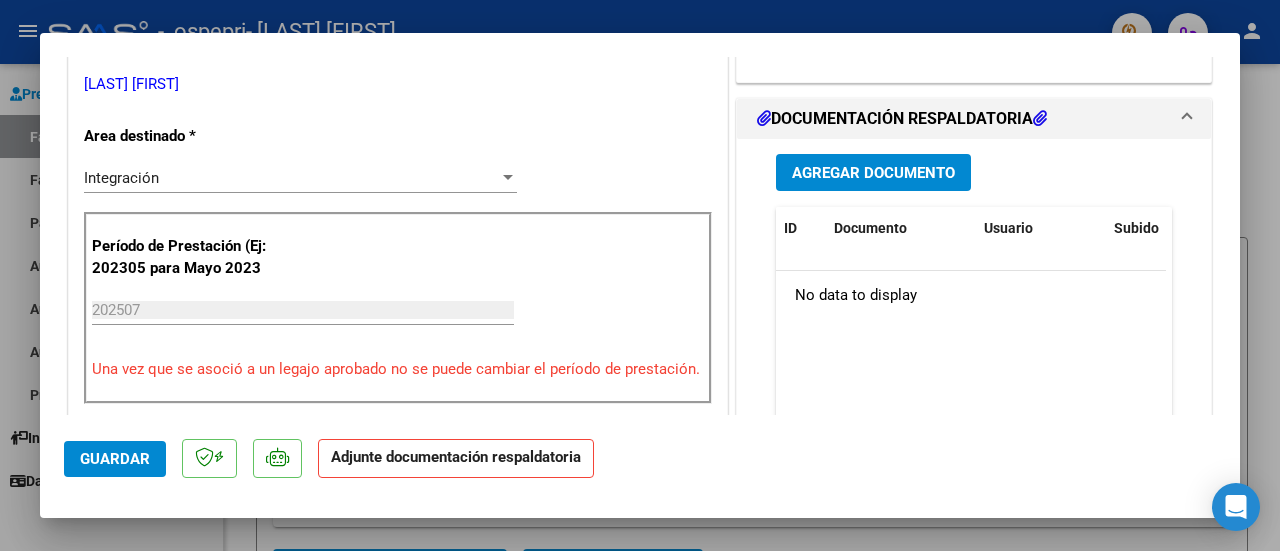 click on "Agregar Documento" at bounding box center [873, 172] 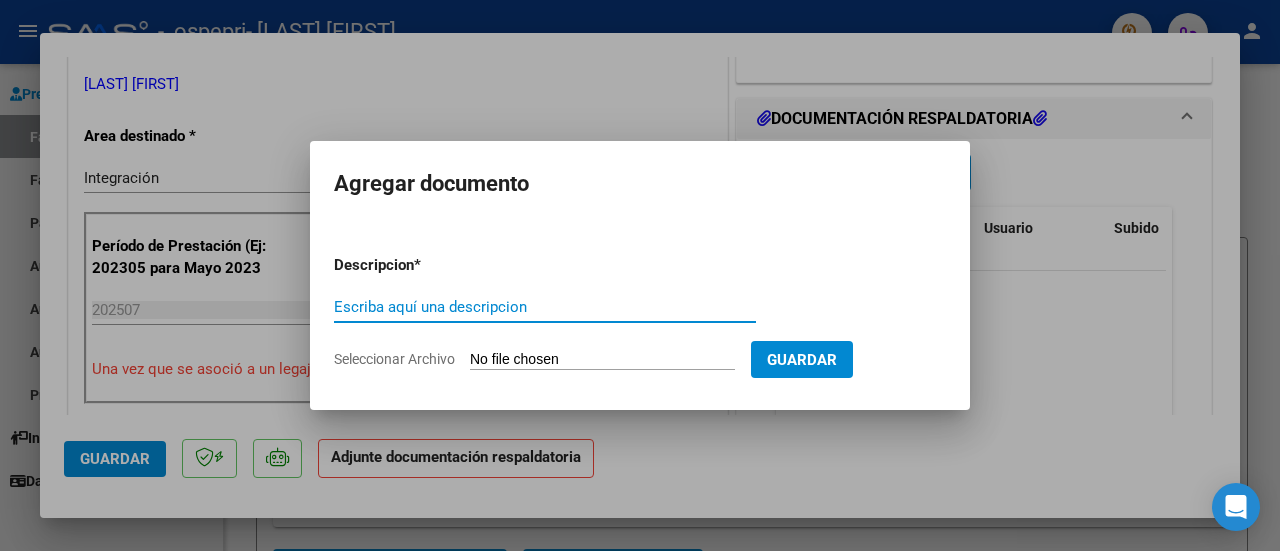 click on "Escriba aquí una descripcion" at bounding box center [545, 307] 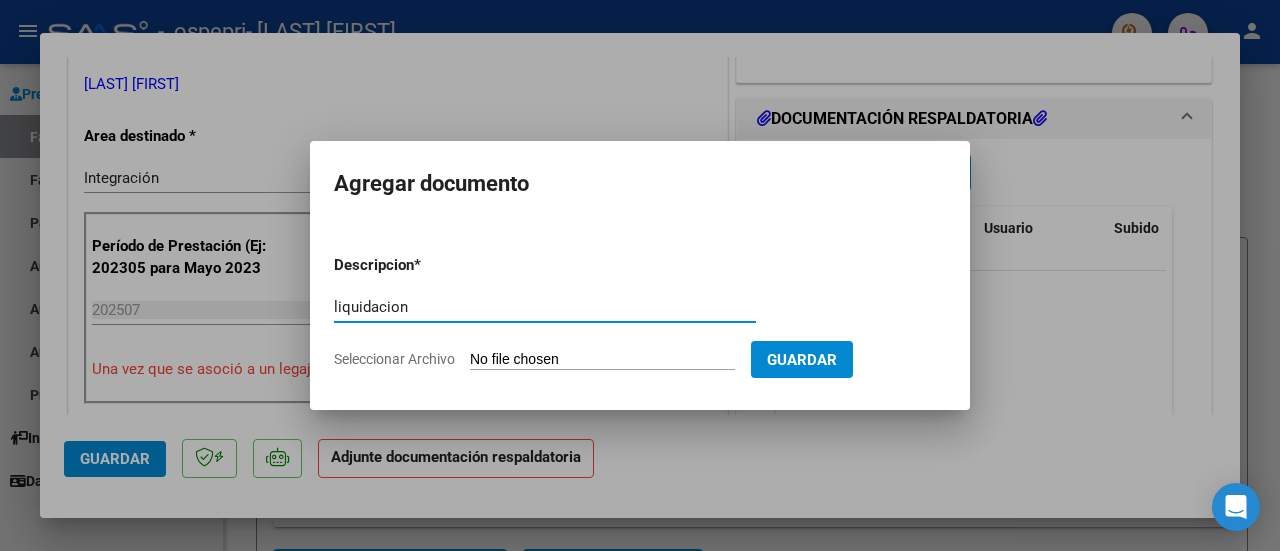 type on "liquidacion" 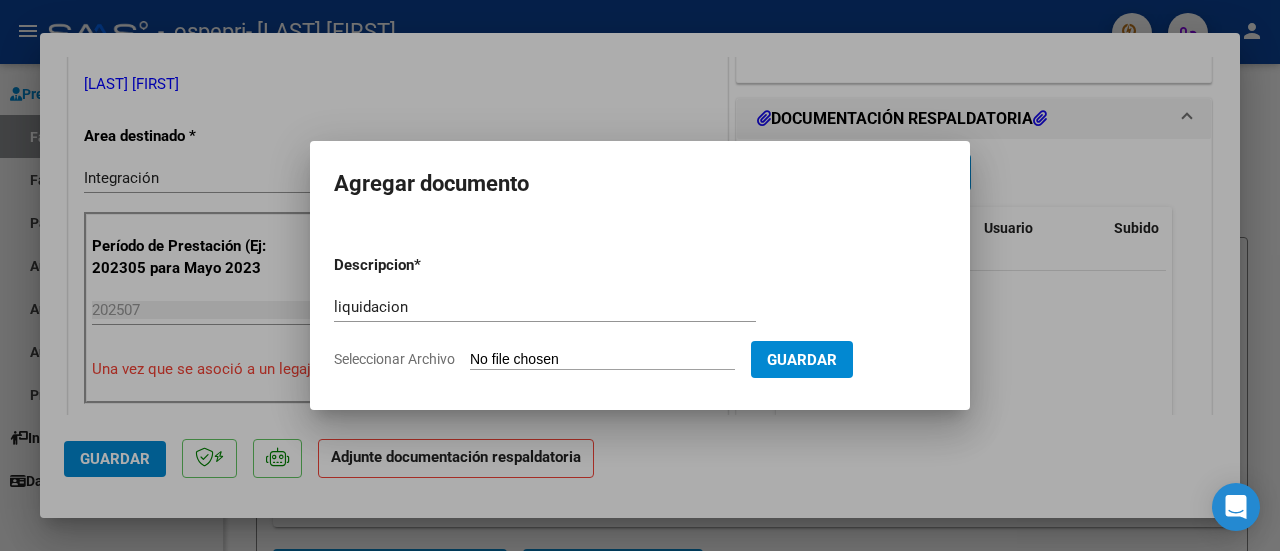 click on "Seleccionar Archivo" at bounding box center [602, 360] 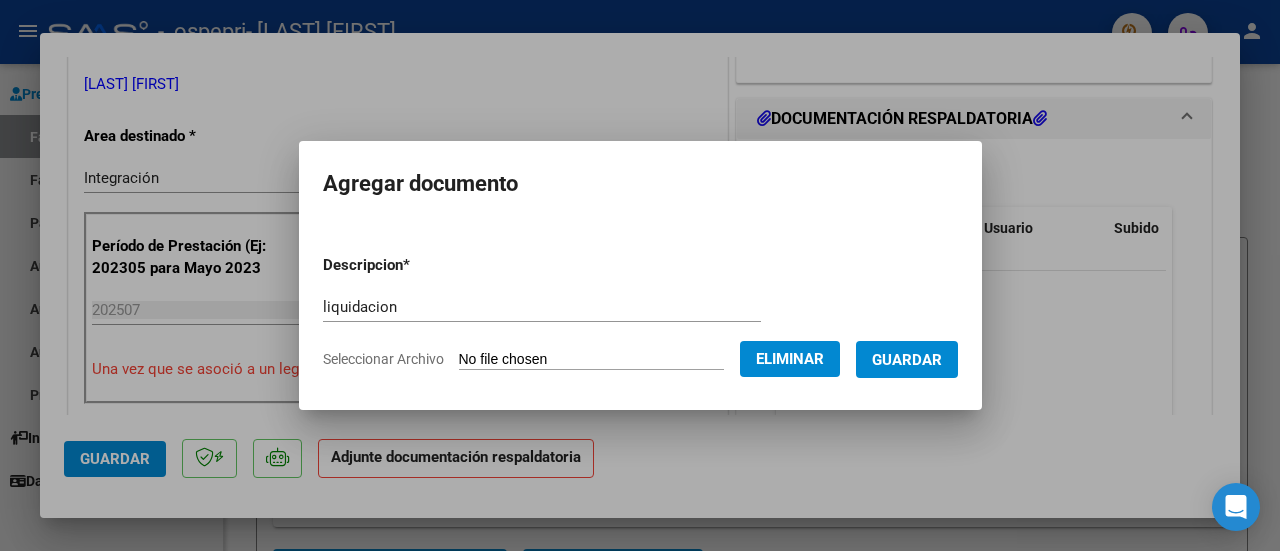 click on "Guardar" at bounding box center [907, 360] 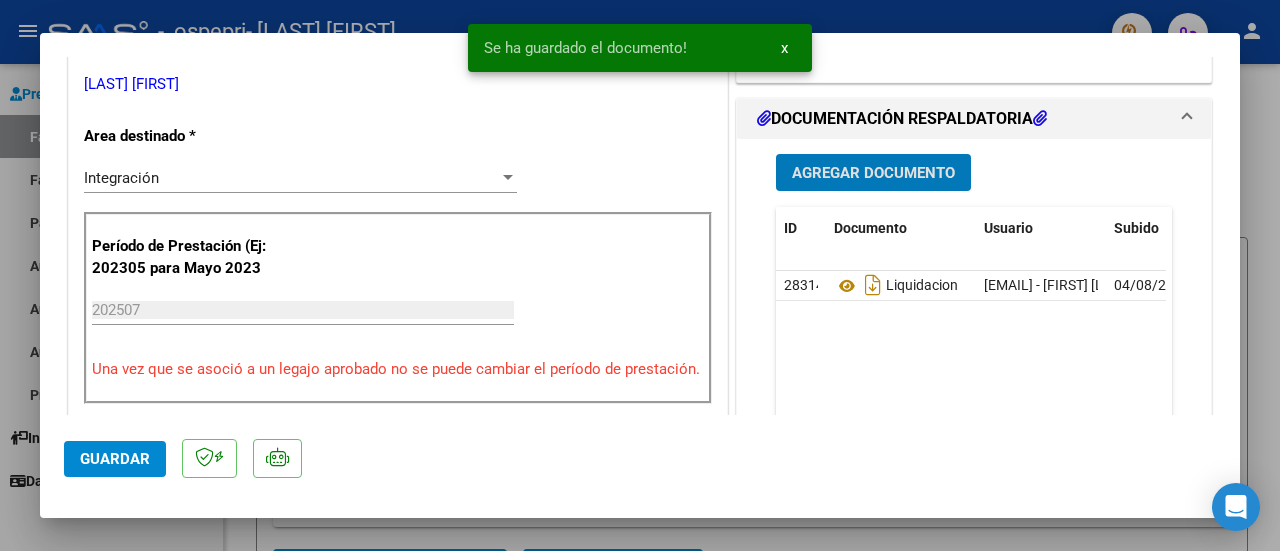 click on "Agregar Documento" at bounding box center (873, 173) 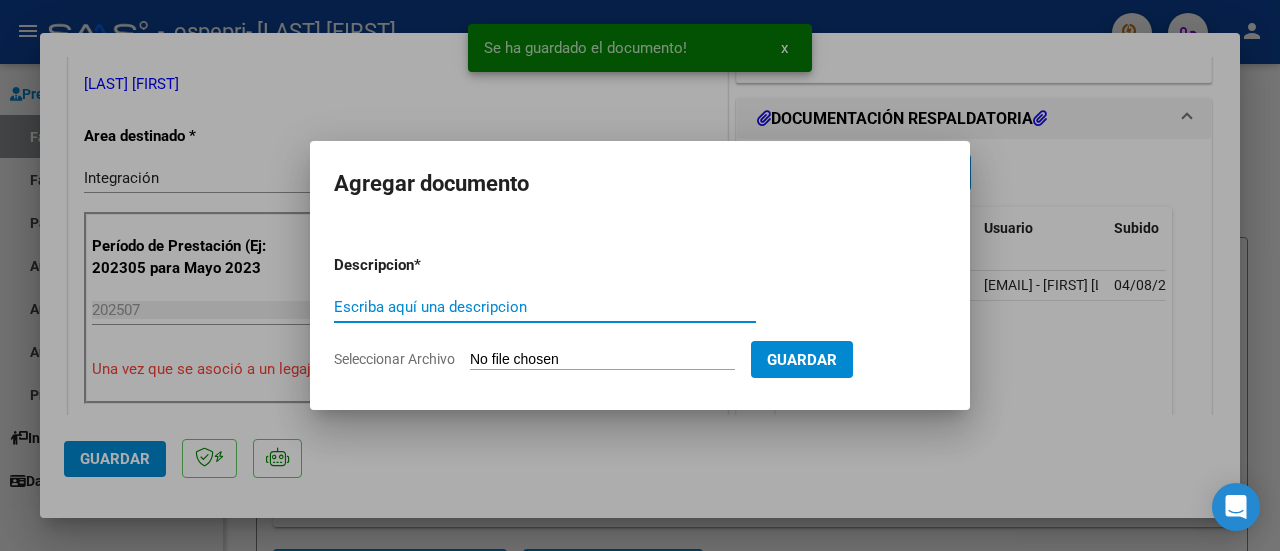 click on "Escriba aquí una descripcion" at bounding box center [545, 307] 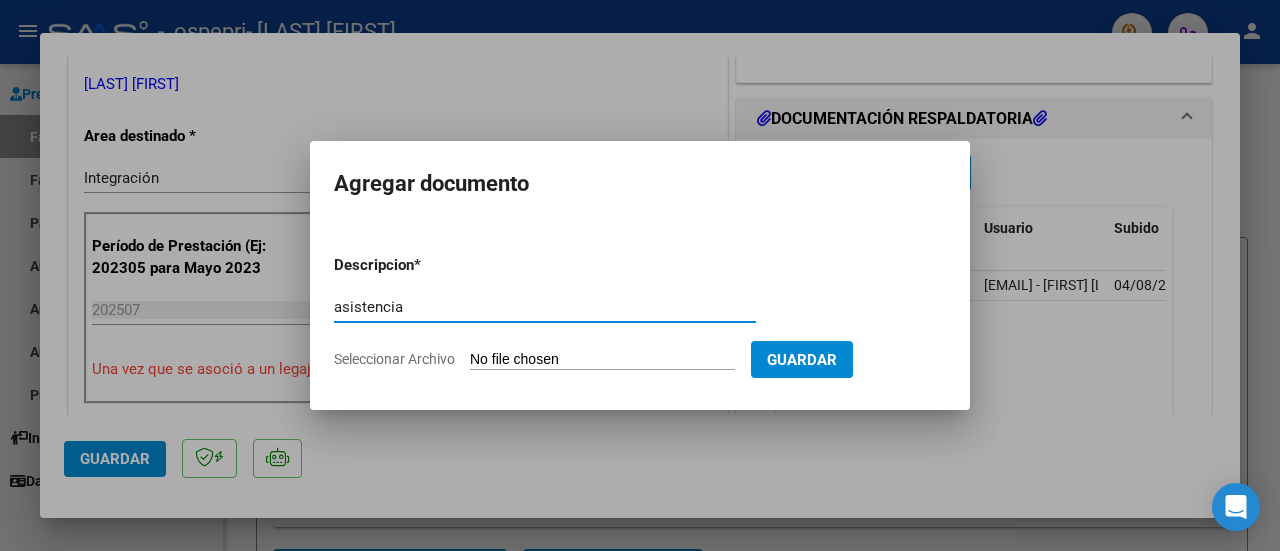 type on "asistencia" 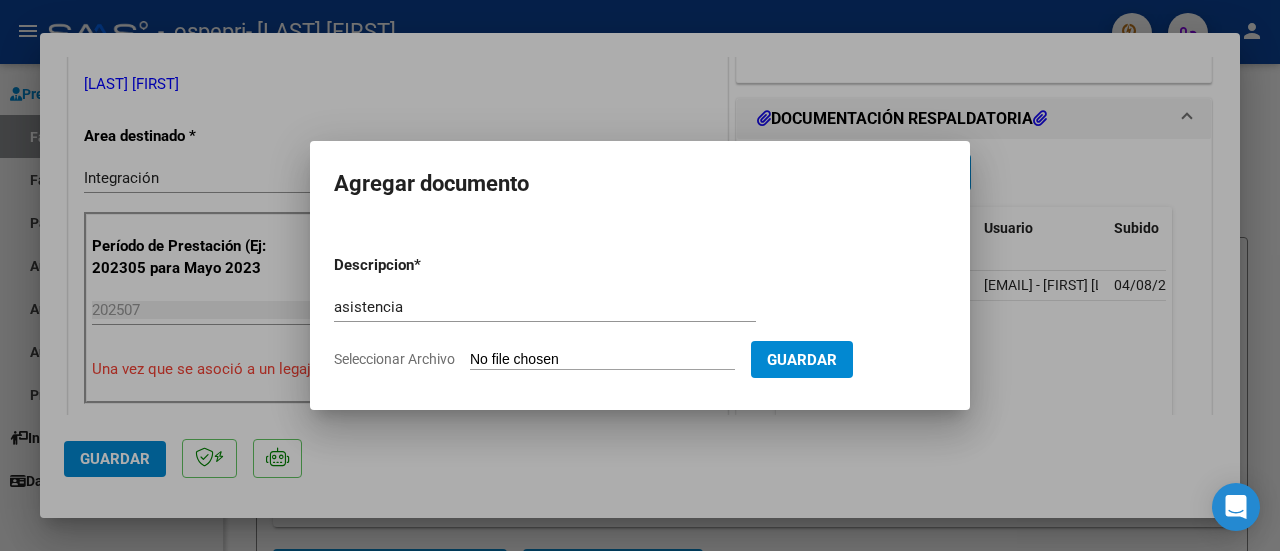 click on "Seleccionar Archivo" at bounding box center [602, 360] 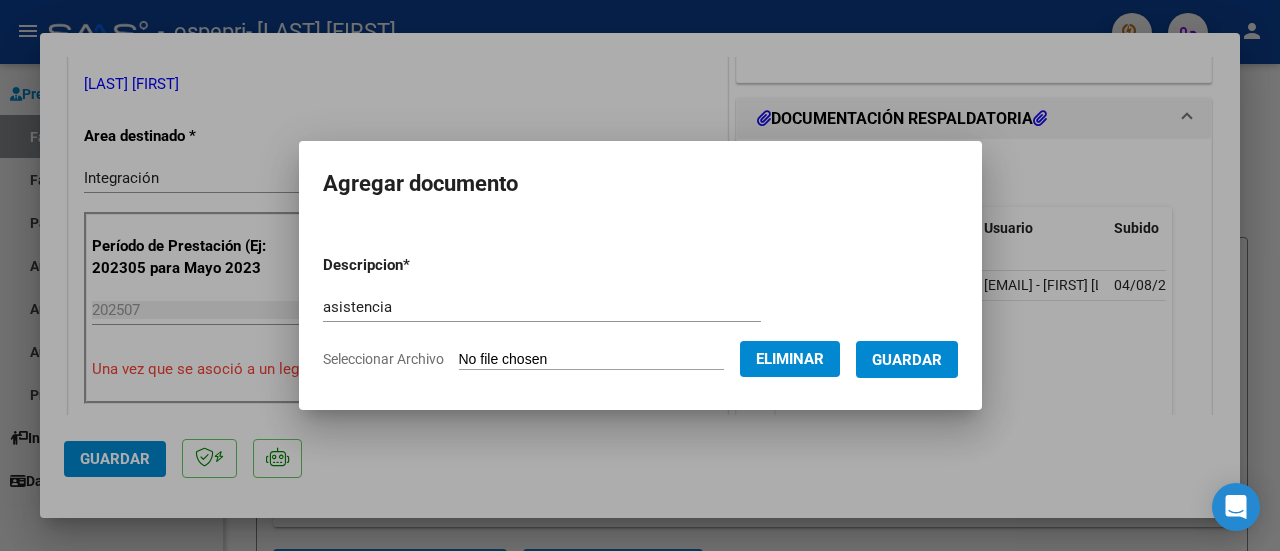 click on "Guardar" at bounding box center (907, 360) 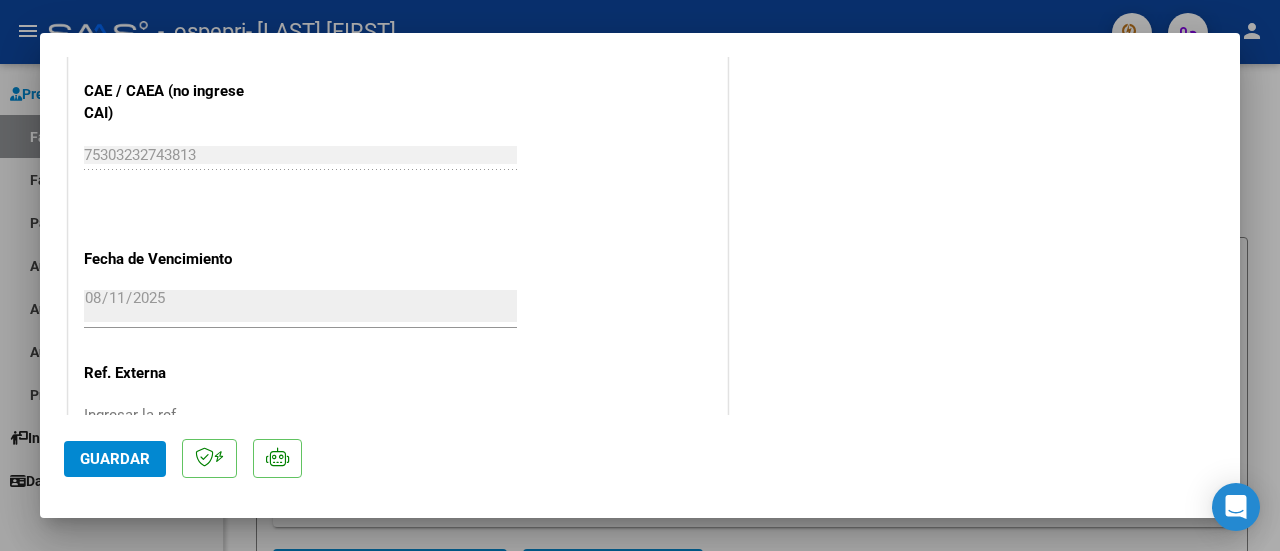 scroll, scrollTop: 1450, scrollLeft: 0, axis: vertical 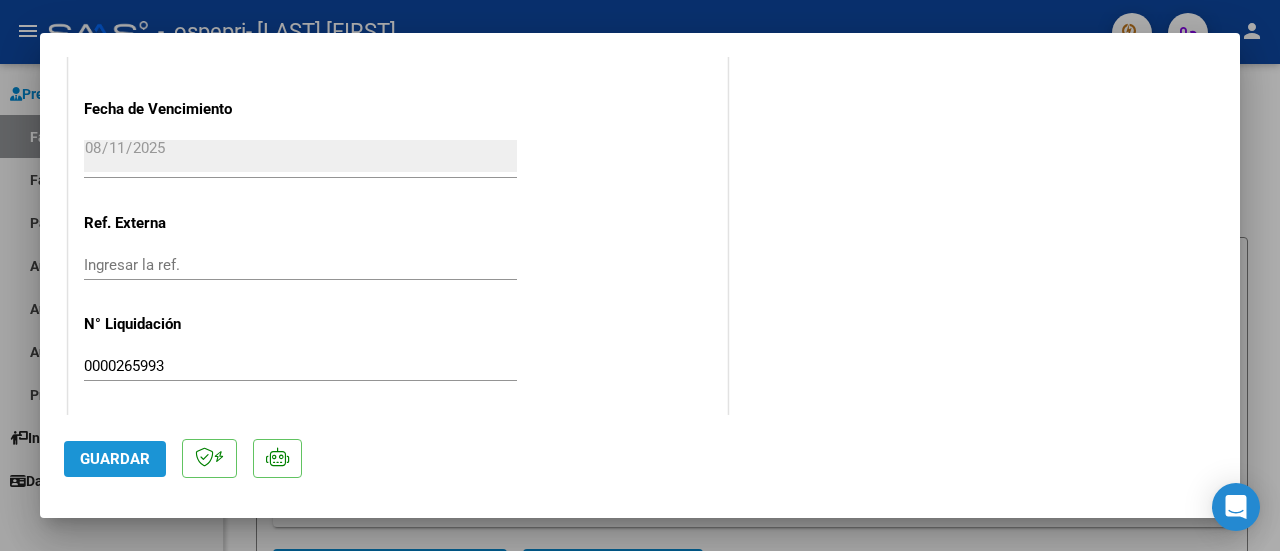 click on "Guardar" 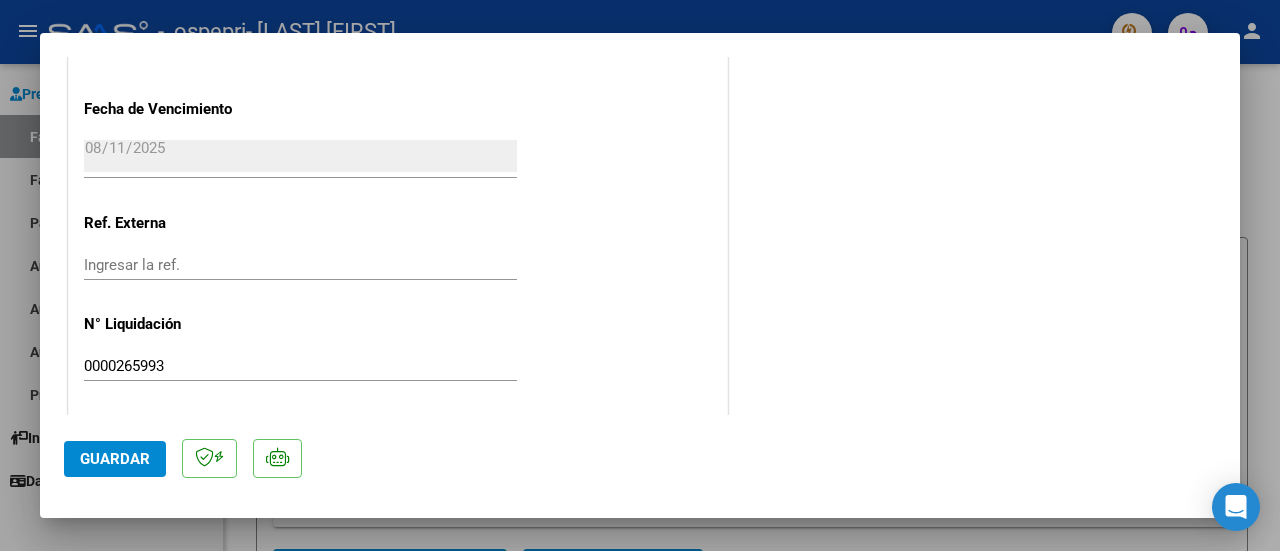 click on "Guardar" 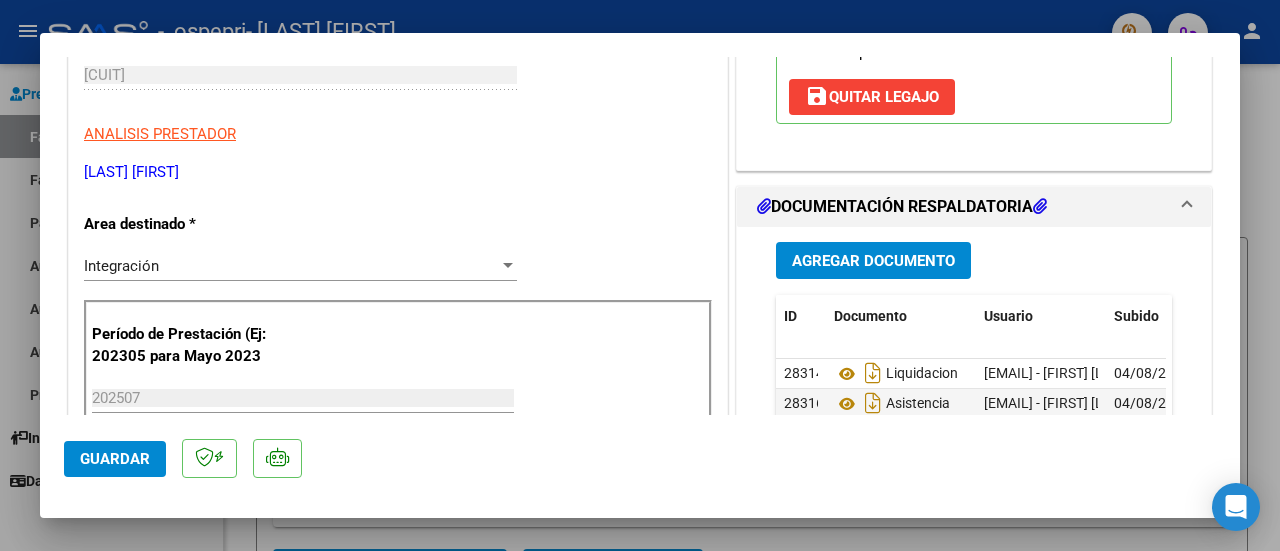 scroll, scrollTop: 407, scrollLeft: 0, axis: vertical 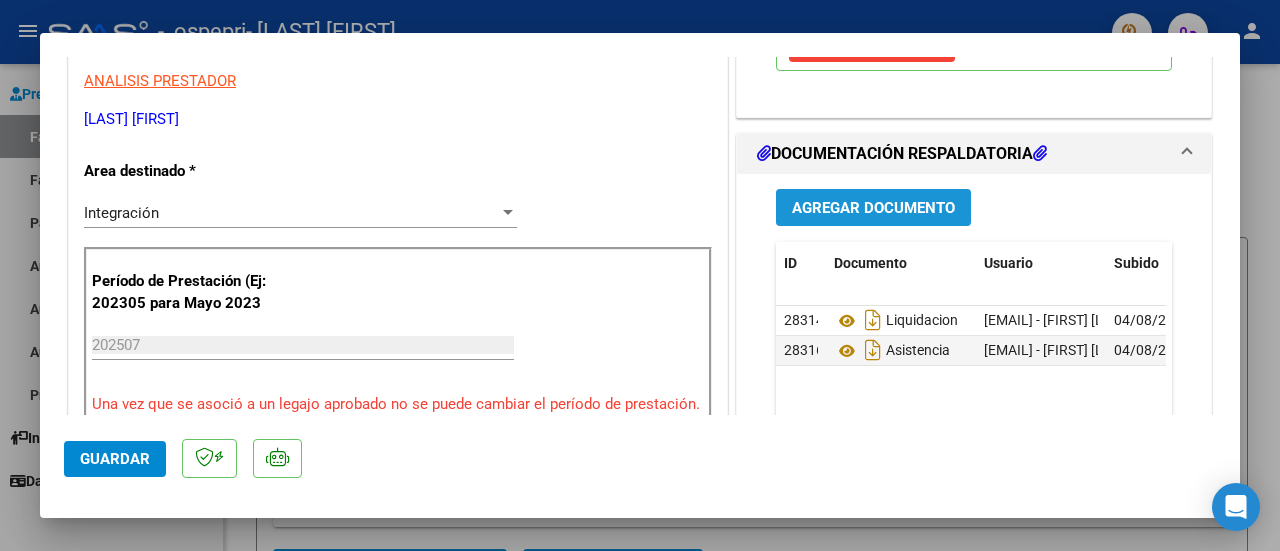 click on "Agregar Documento" at bounding box center (873, 208) 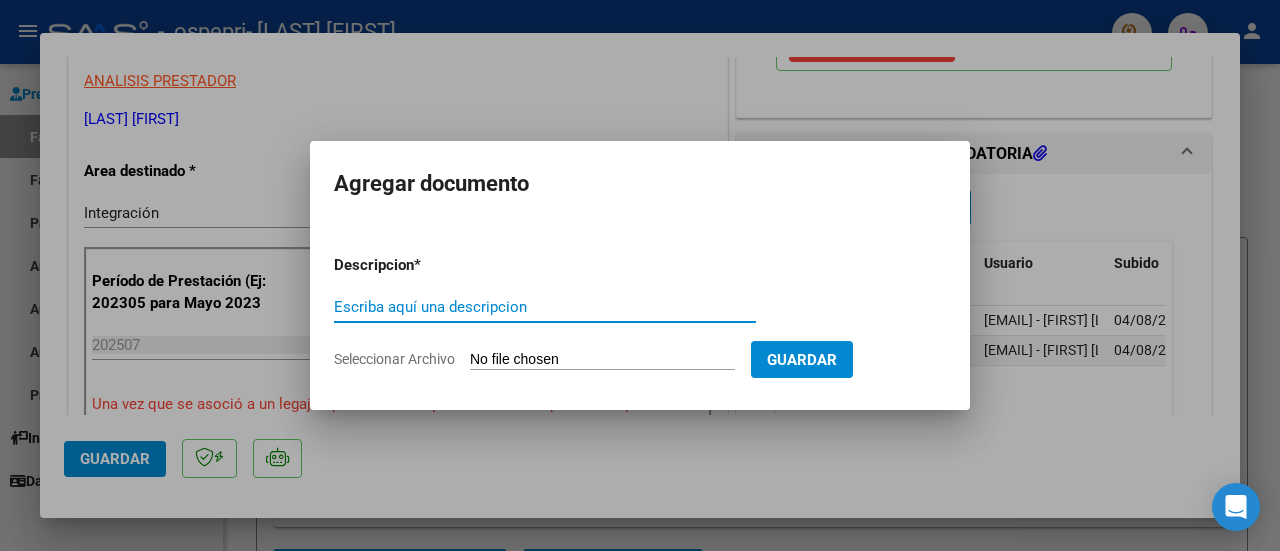 click on "Escriba aquí una descripcion" at bounding box center (545, 307) 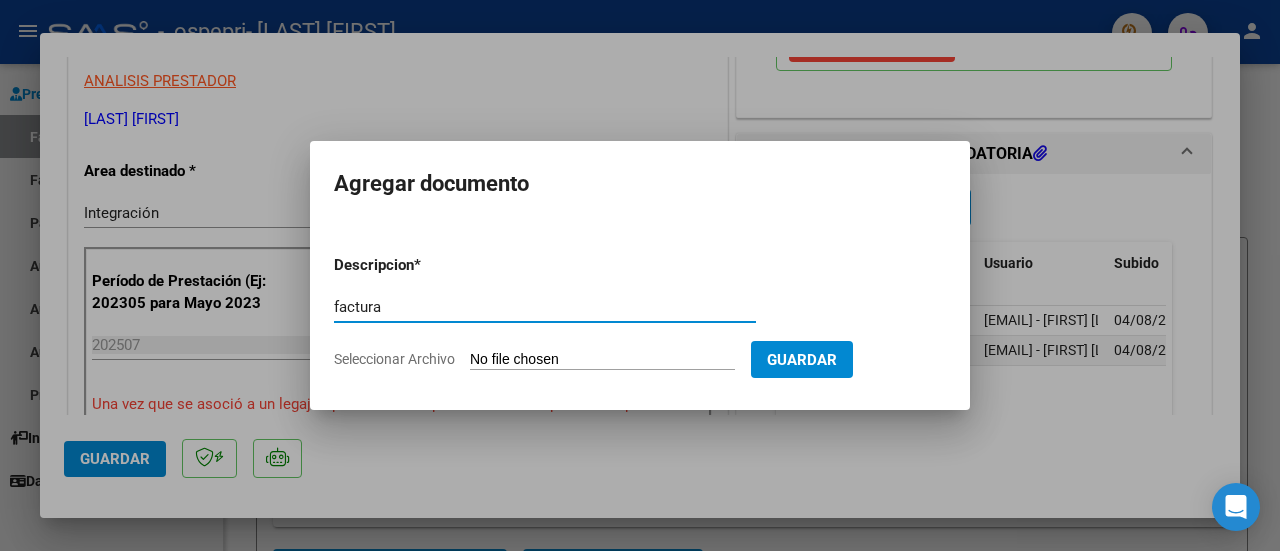 type on "factura" 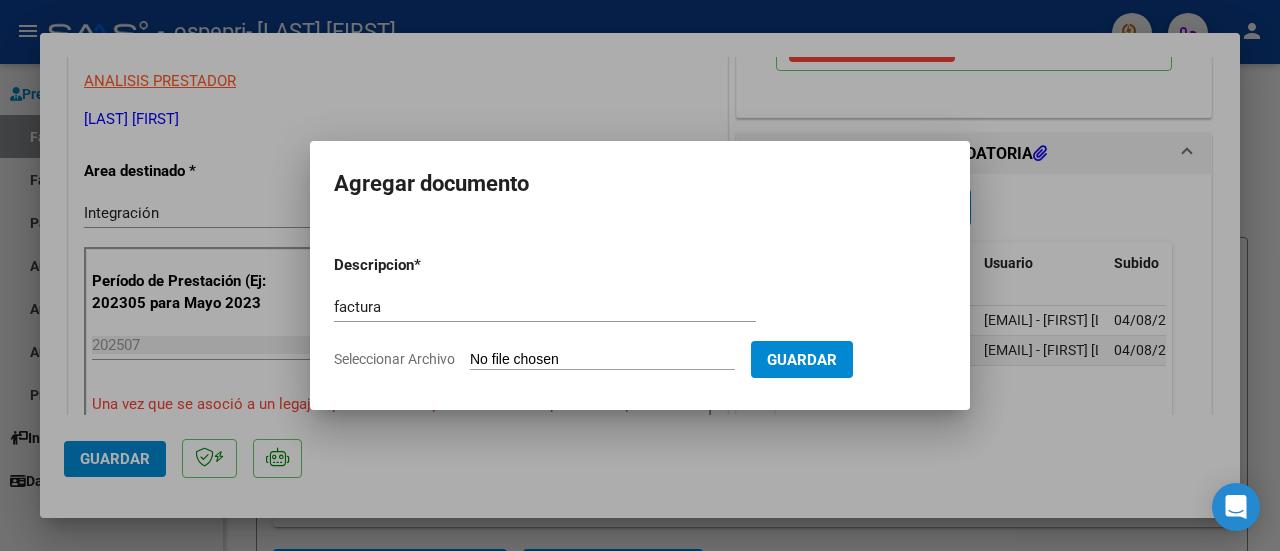 click on "Seleccionar Archivo" at bounding box center [602, 360] 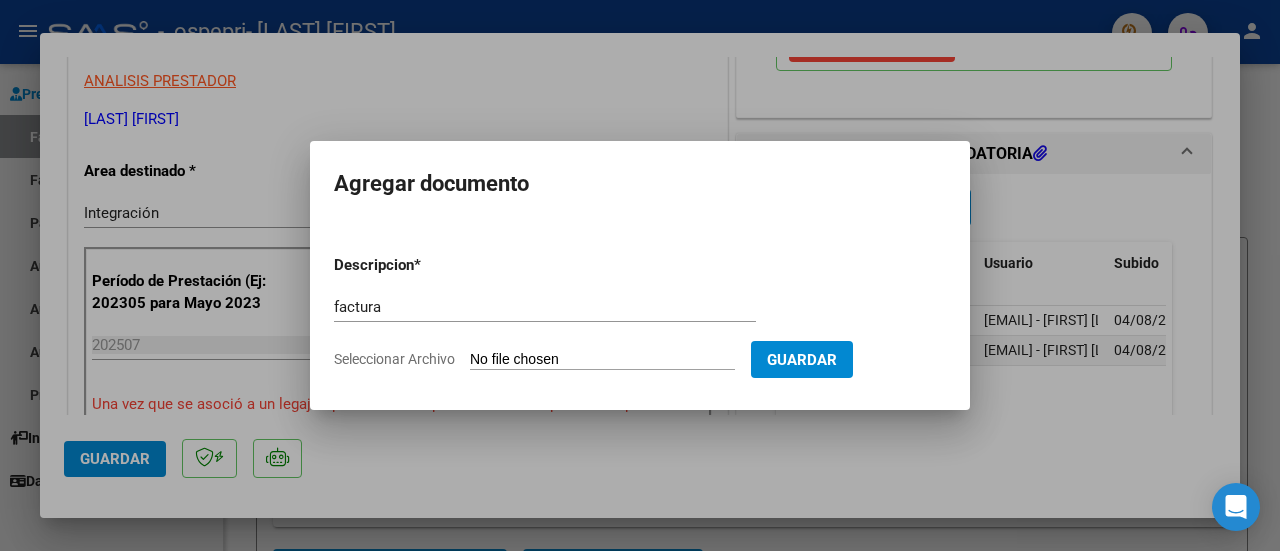 type on "C:\fakepath\[CUIT]_006_00003_00000486.pdf" 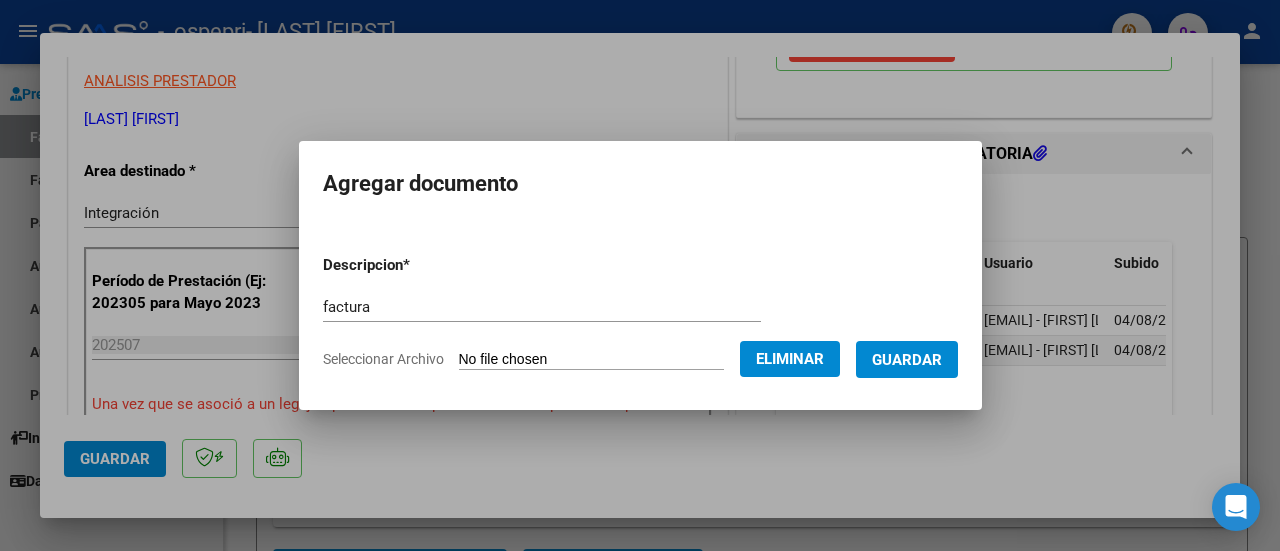 click on "Guardar" at bounding box center (907, 360) 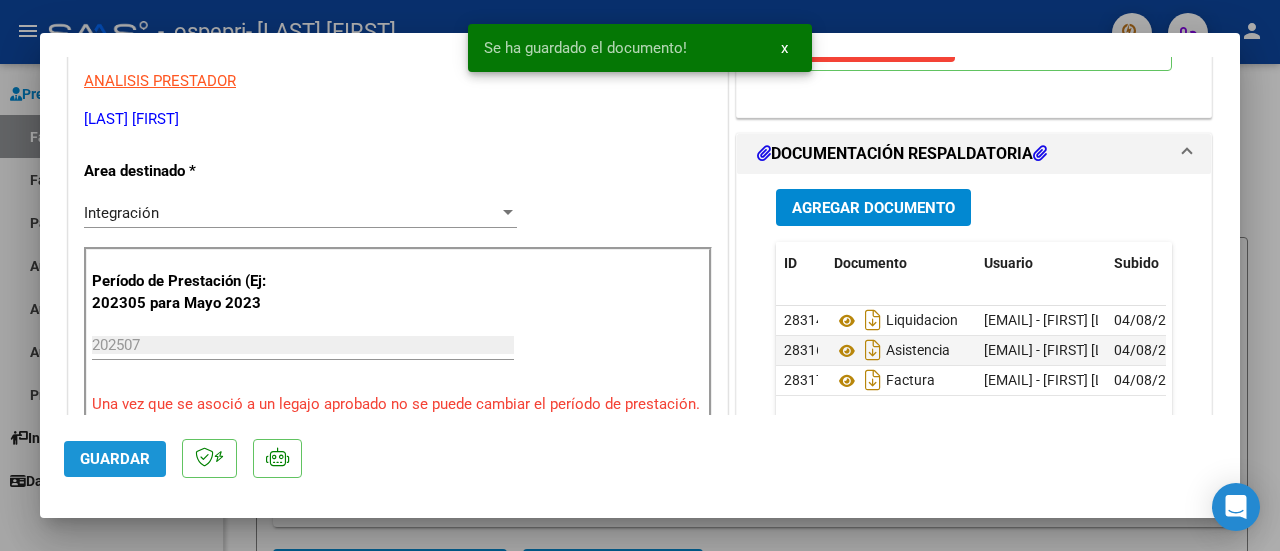 click on "Guardar" 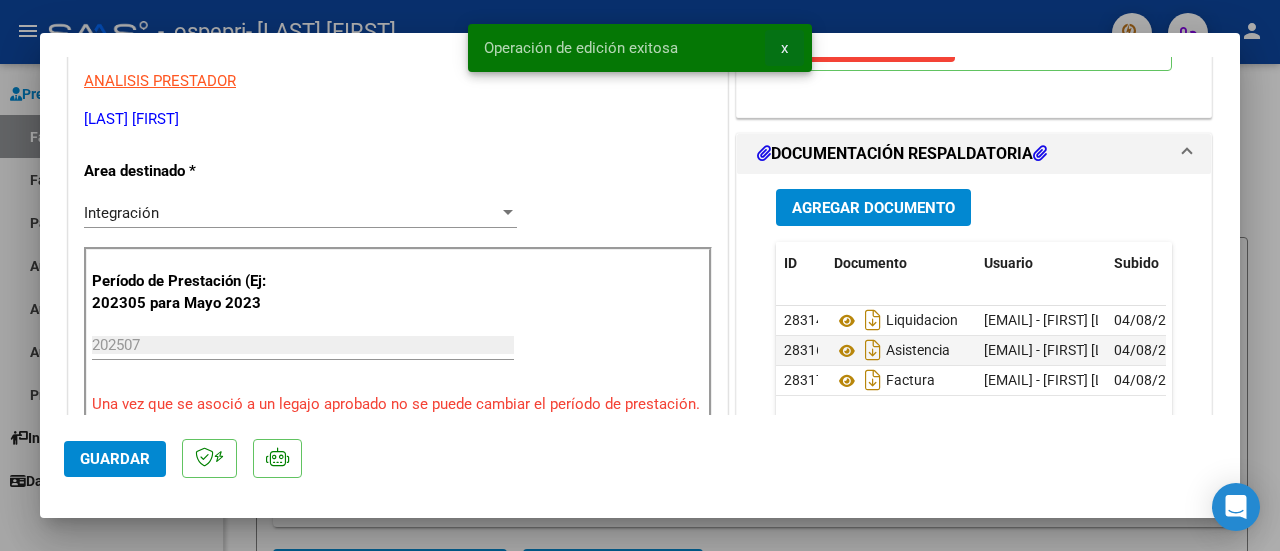 click on "x" at bounding box center [784, 48] 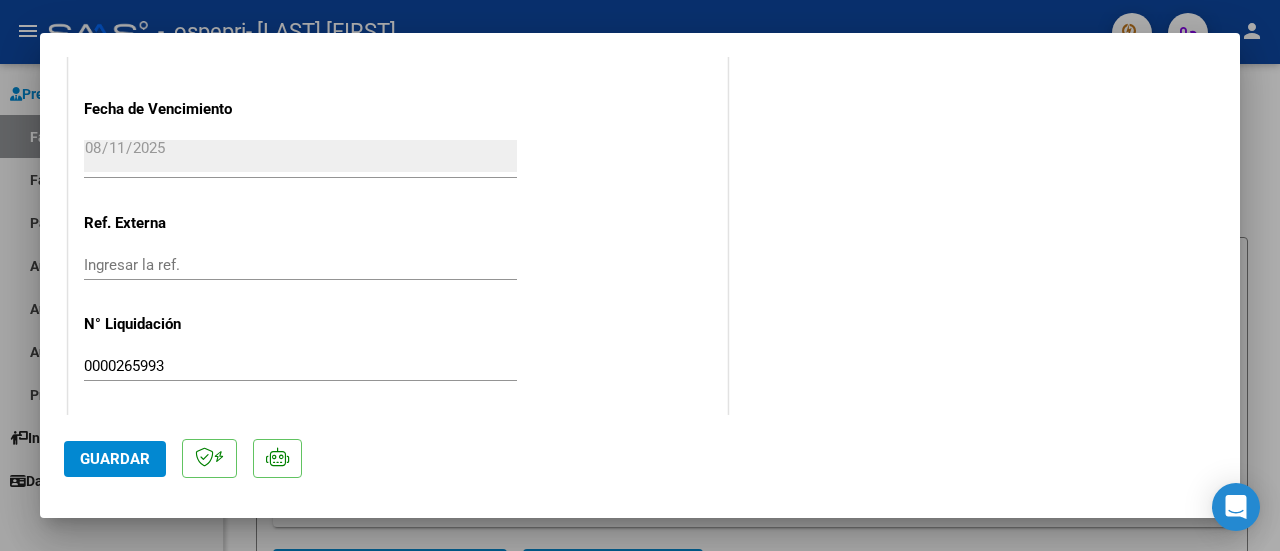 scroll, scrollTop: 0, scrollLeft: 0, axis: both 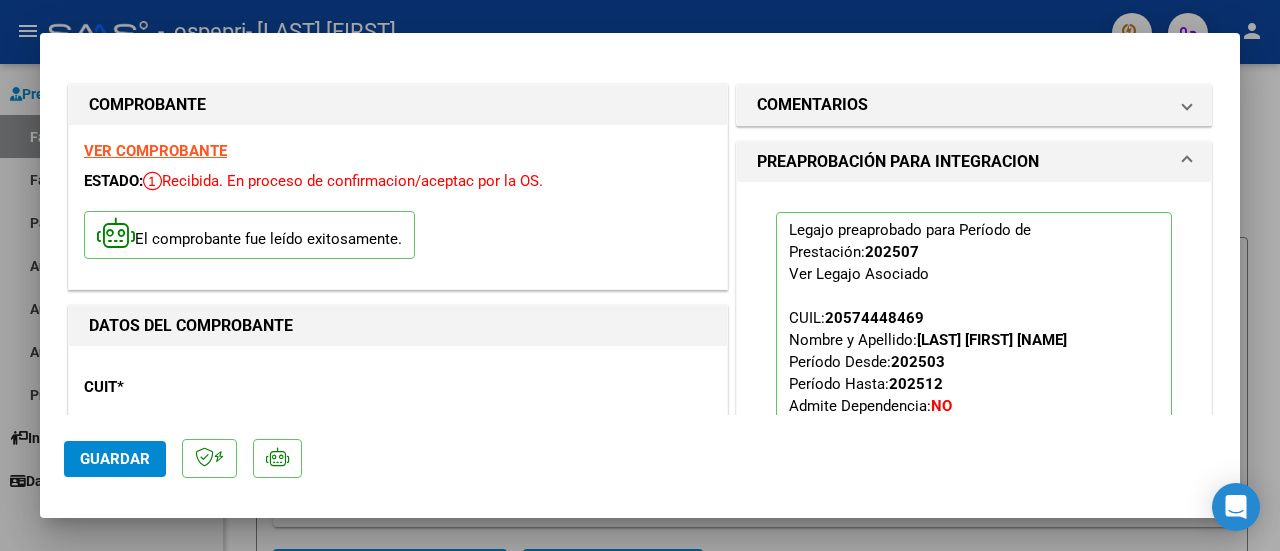 click at bounding box center [640, 275] 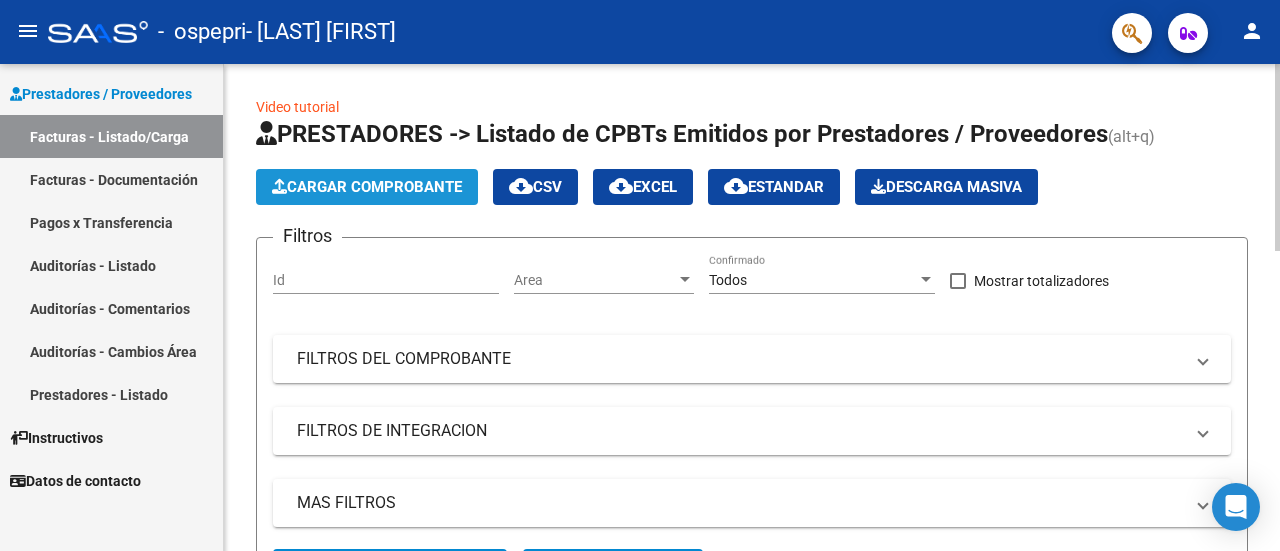 click on "Cargar Comprobante" 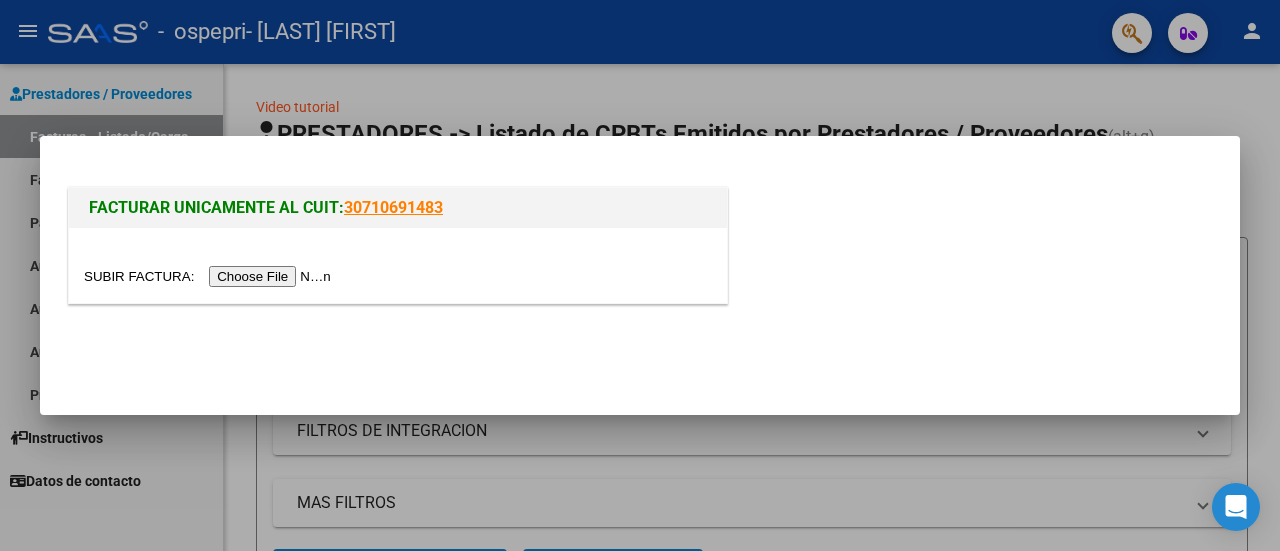 click at bounding box center [210, 276] 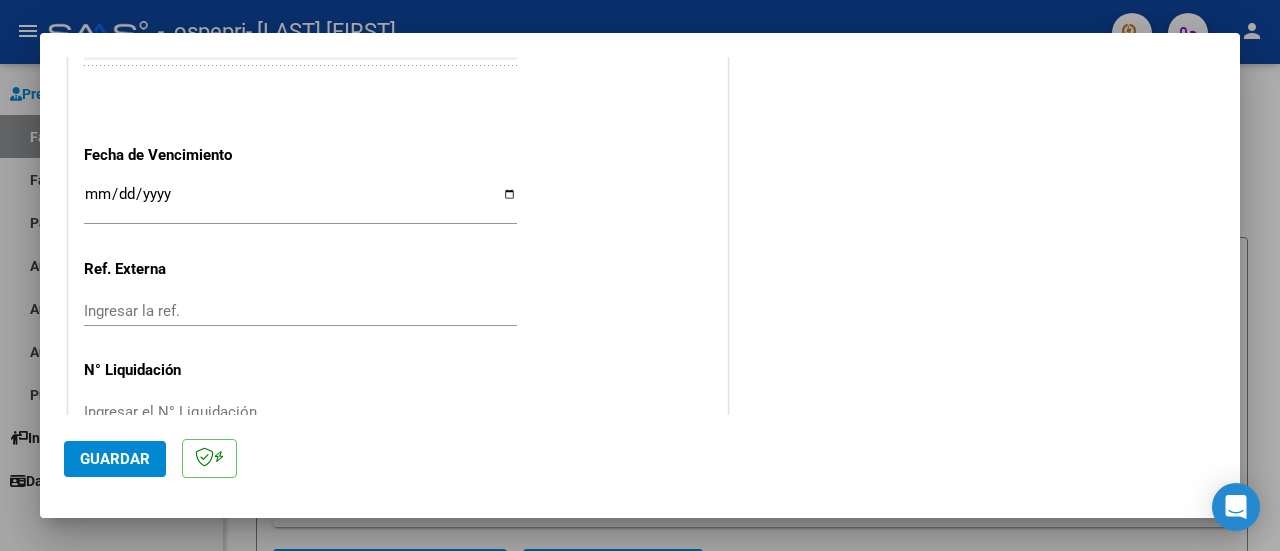 scroll, scrollTop: 1404, scrollLeft: 0, axis: vertical 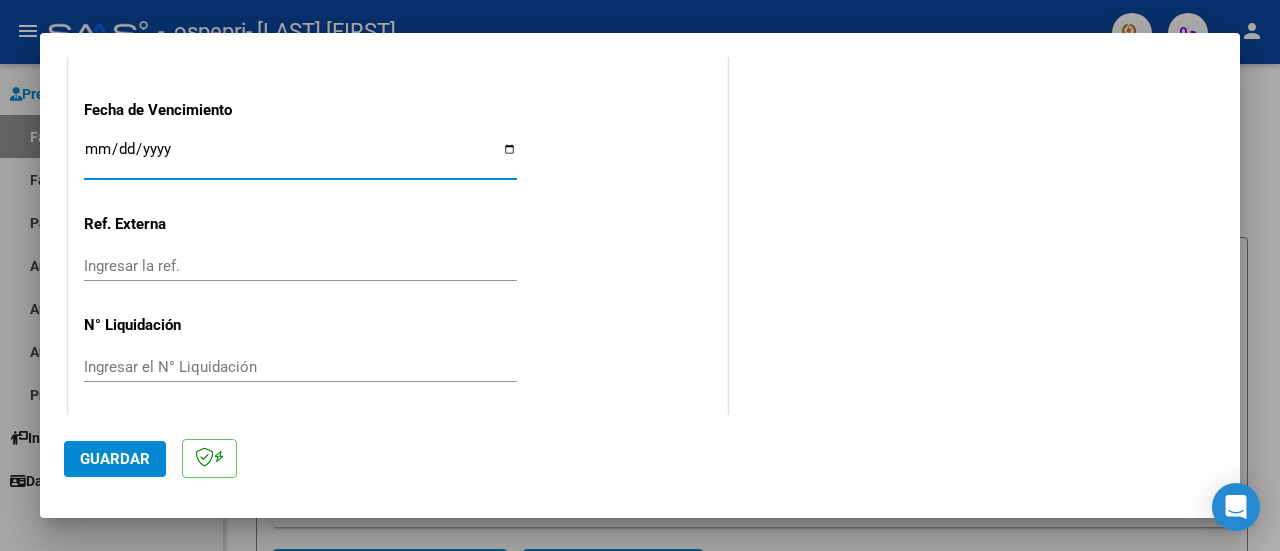 click on "Ingresar la fecha" at bounding box center [300, 157] 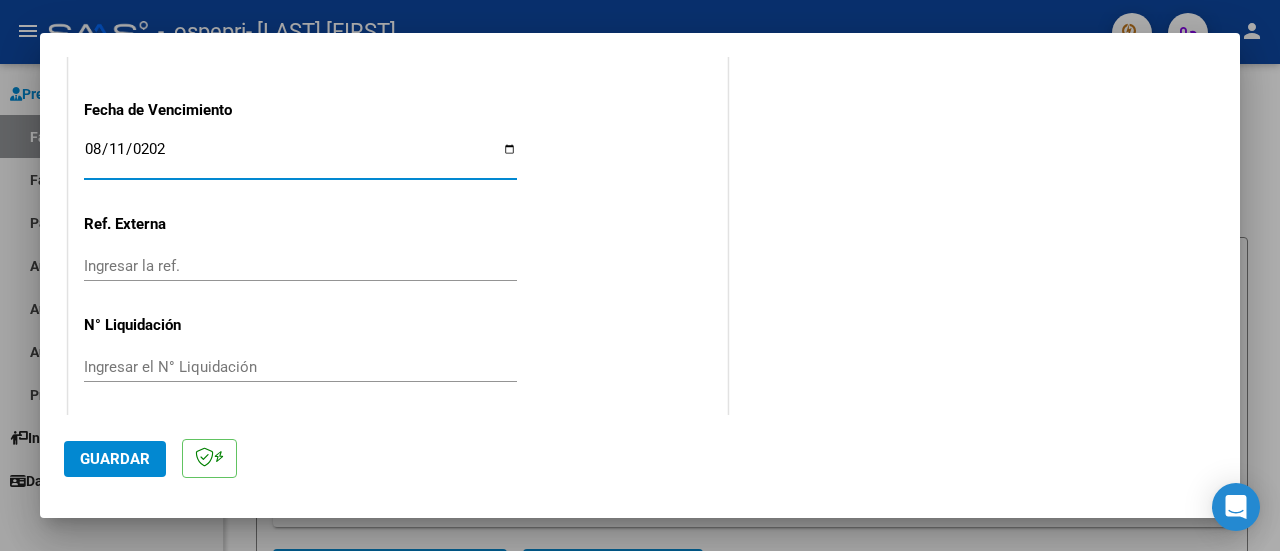 type on "2025-08-11" 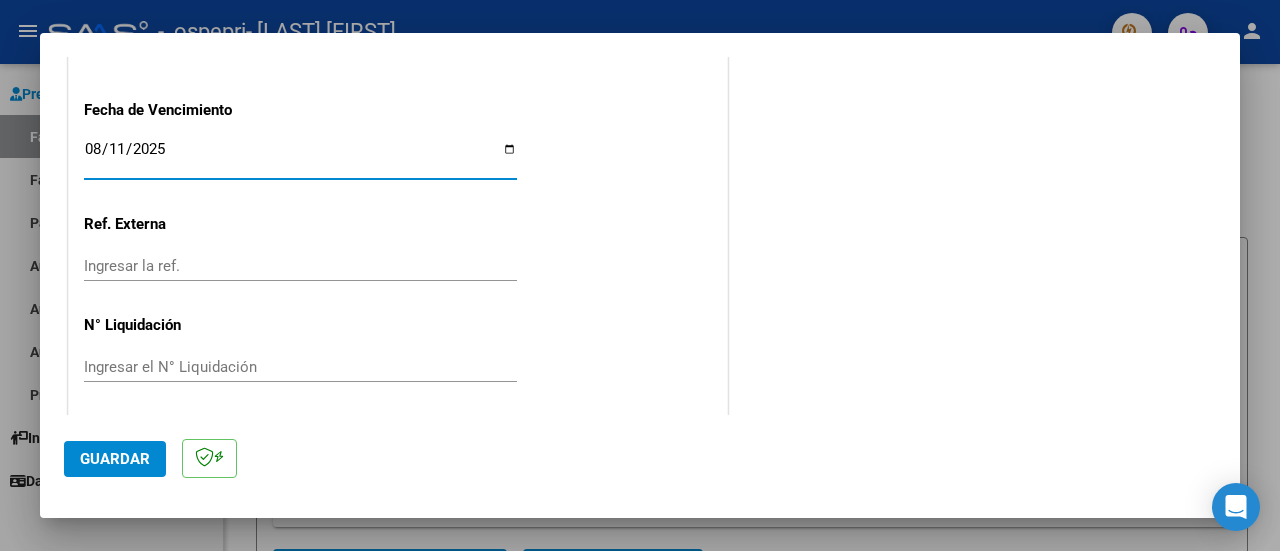 click on "Ingresar el N° Liquidación" at bounding box center [300, 367] 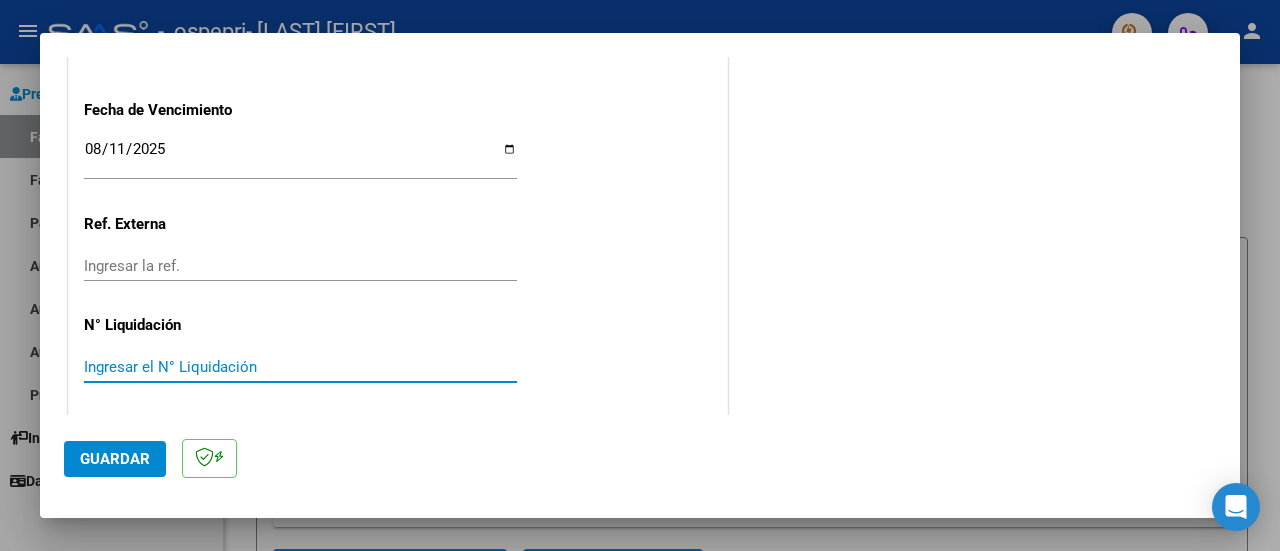 paste on "0000265994" 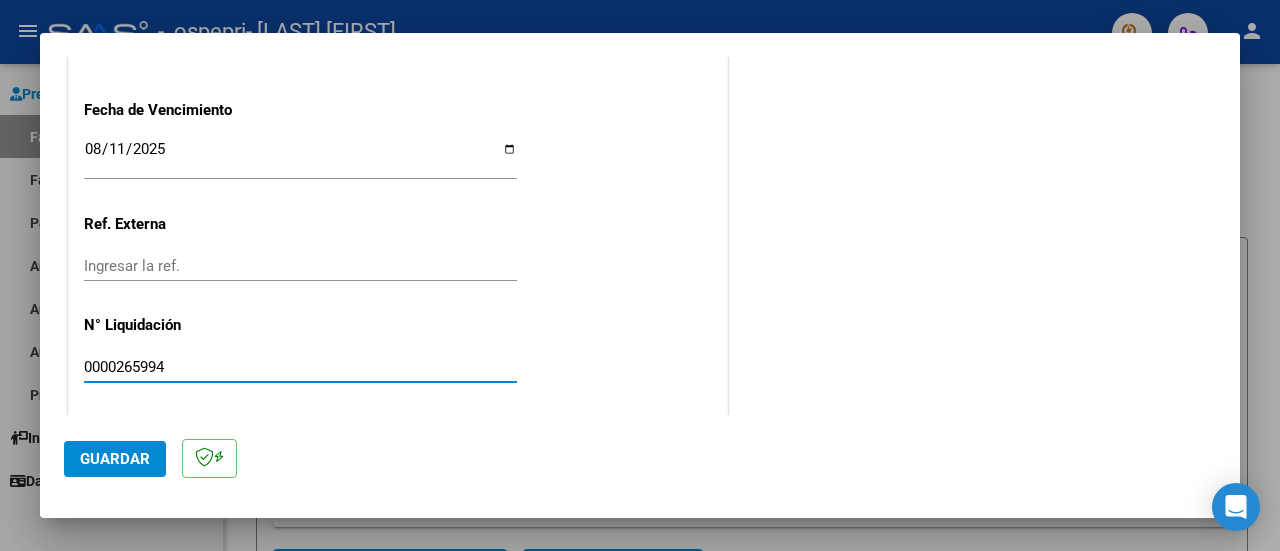 type on "0000265994" 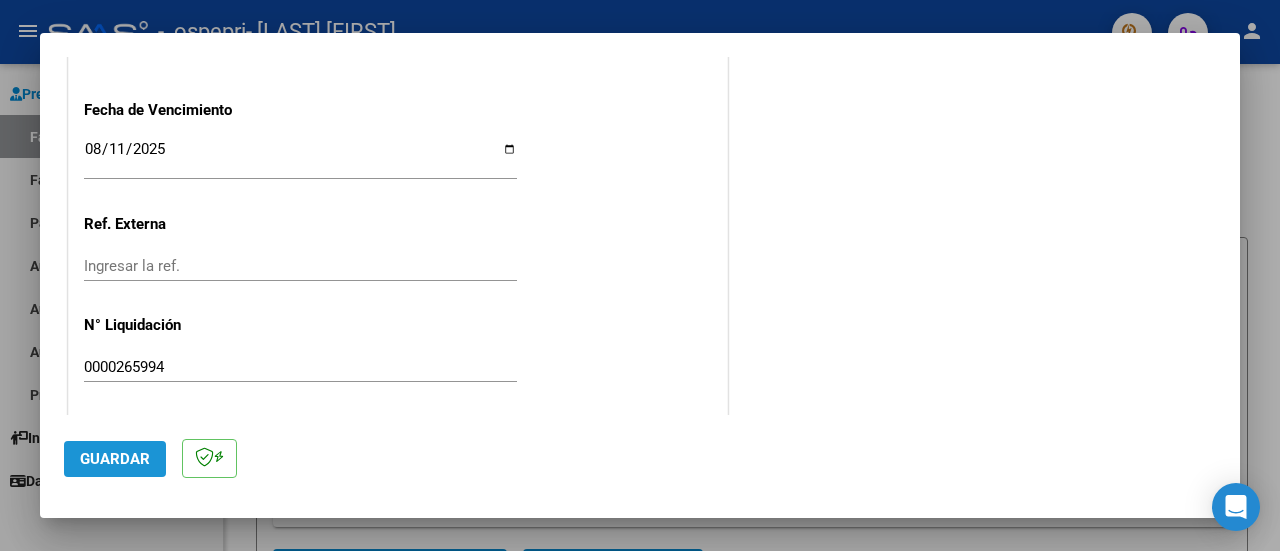 click on "Guardar" 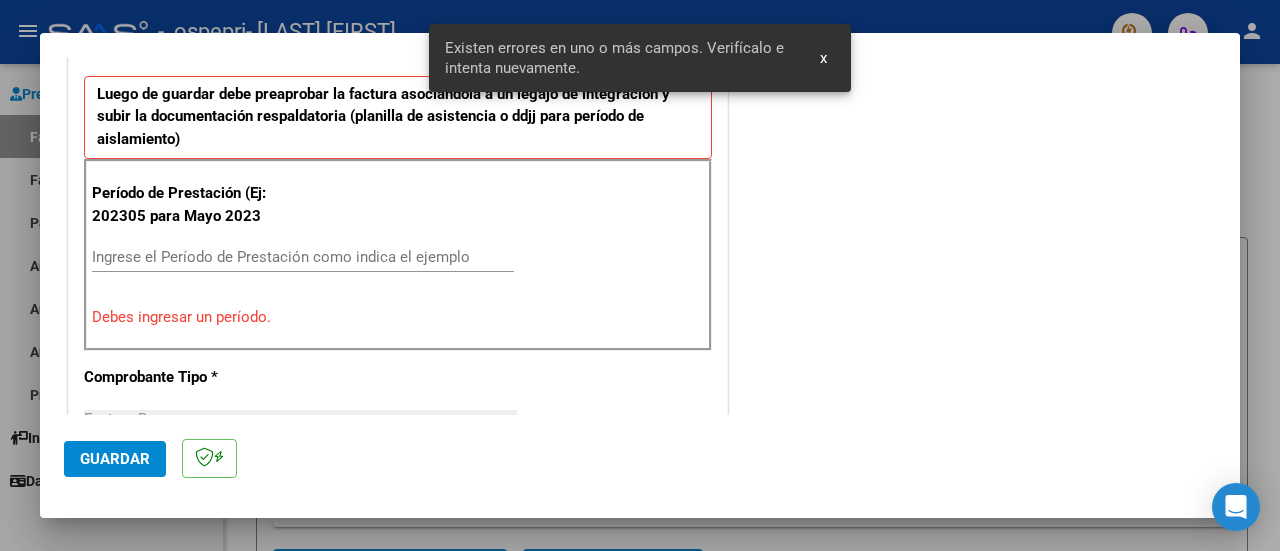 scroll, scrollTop: 498, scrollLeft: 0, axis: vertical 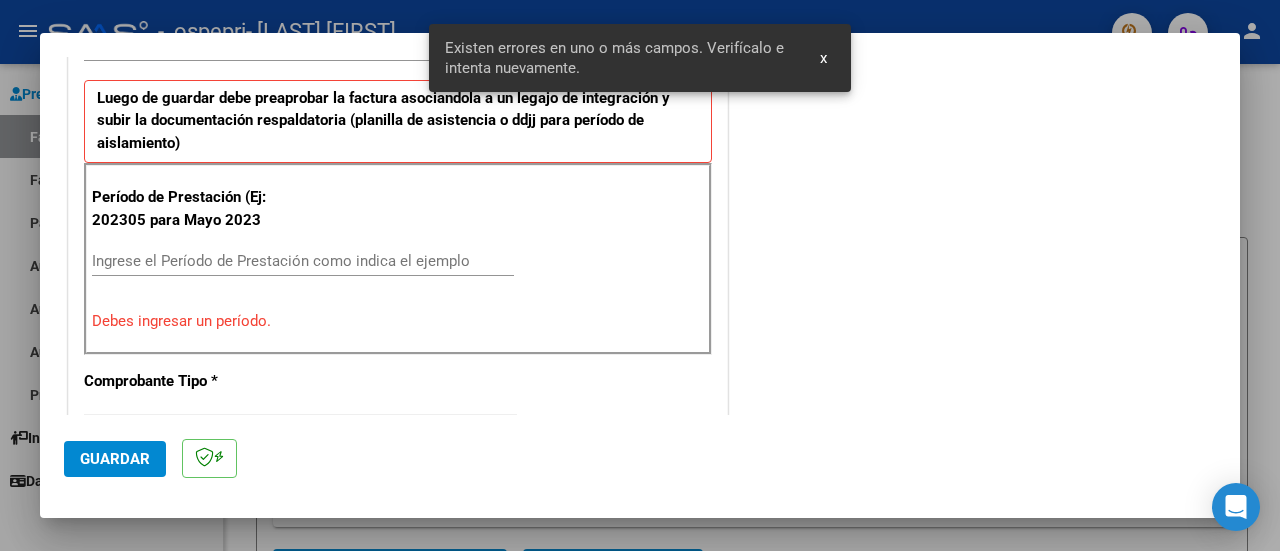 click on "Ingrese el Período de Prestación como indica el ejemplo" at bounding box center [303, 261] 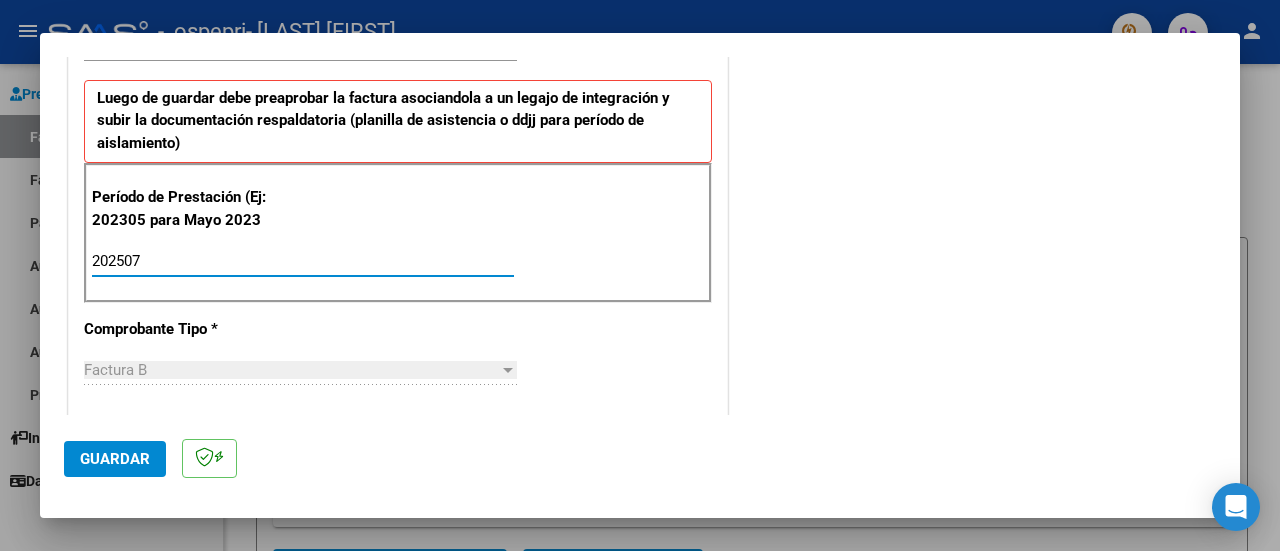 type on "202507" 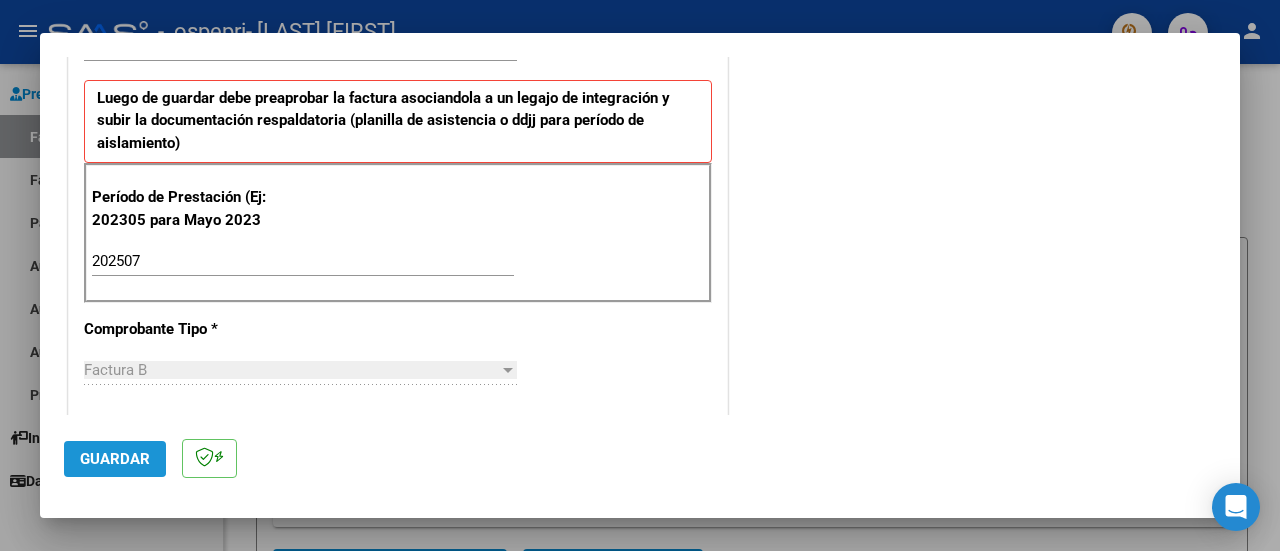 click on "Guardar" 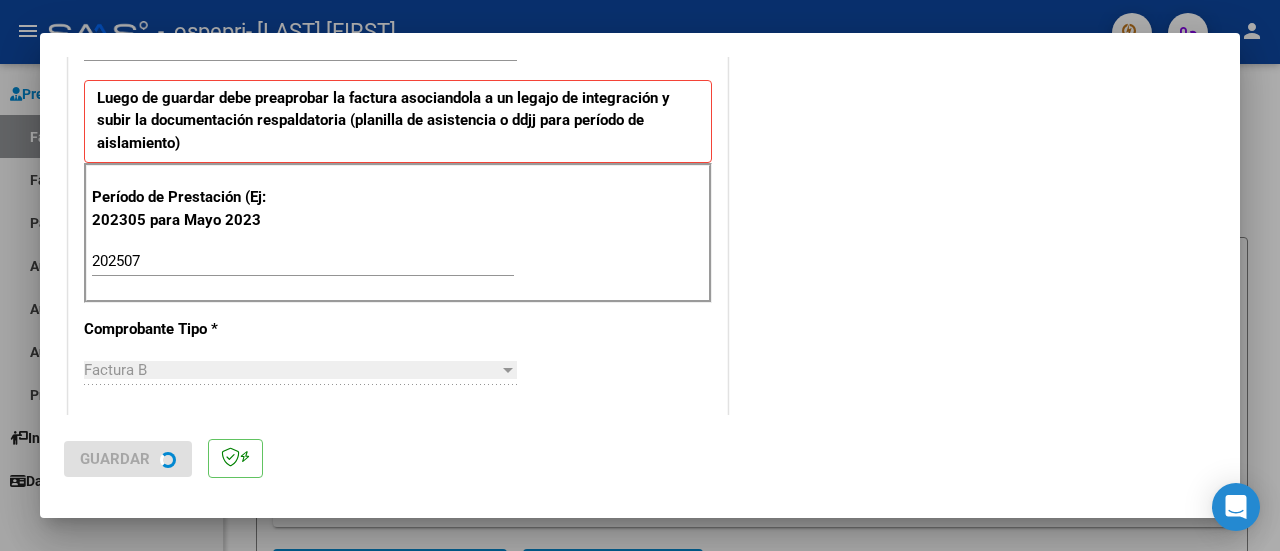 scroll, scrollTop: 0, scrollLeft: 0, axis: both 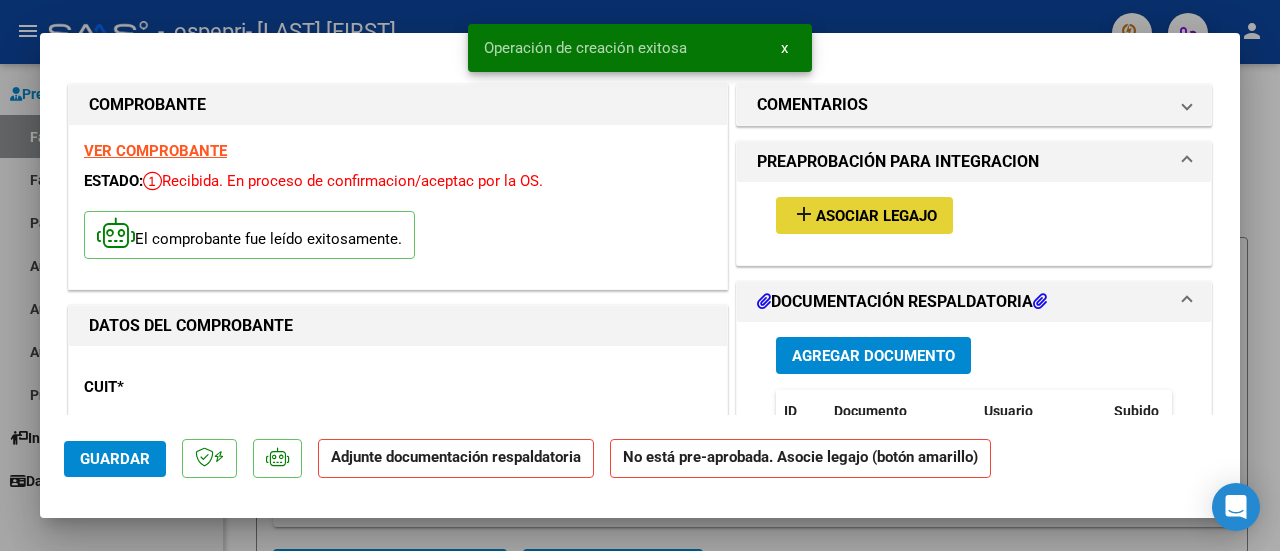 click on "Asociar Legajo" at bounding box center (876, 216) 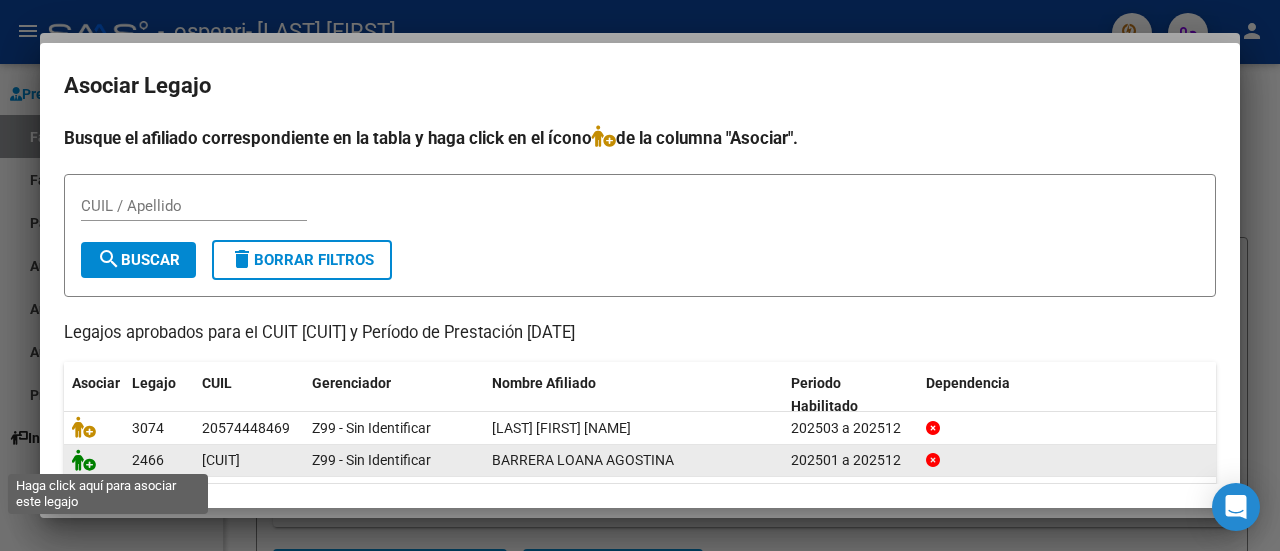 click 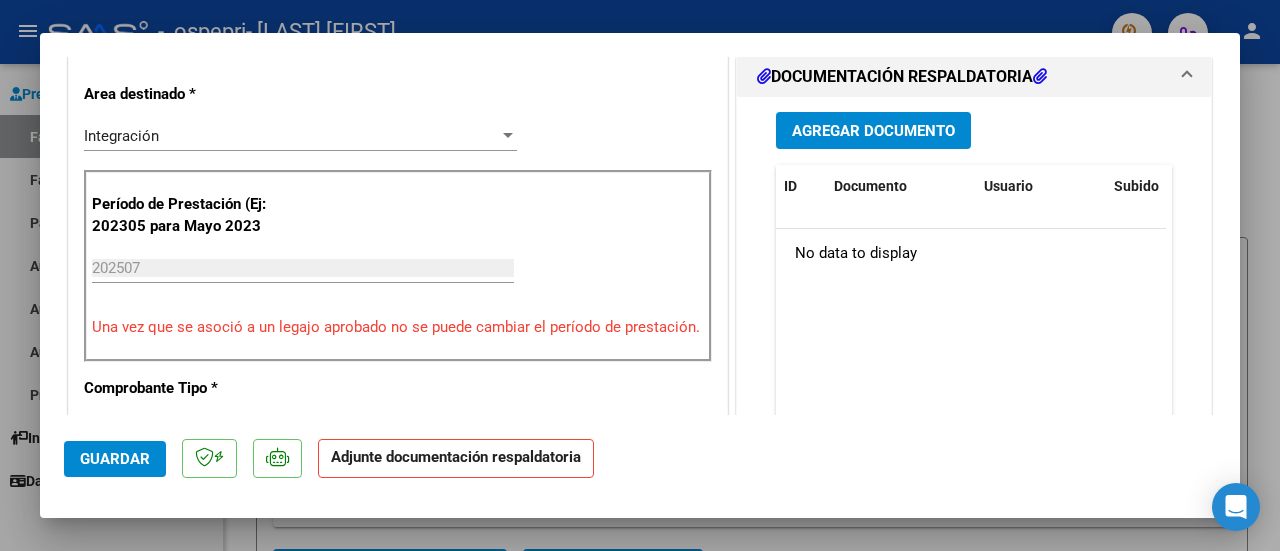 scroll, scrollTop: 491, scrollLeft: 0, axis: vertical 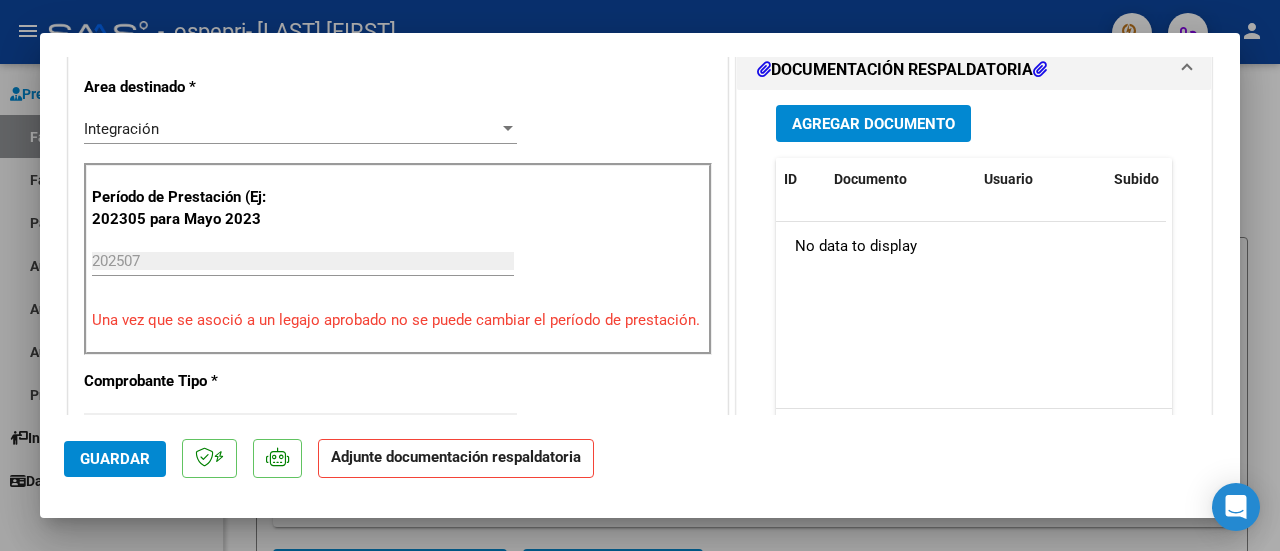 click on "Agregar Documento" at bounding box center [873, 124] 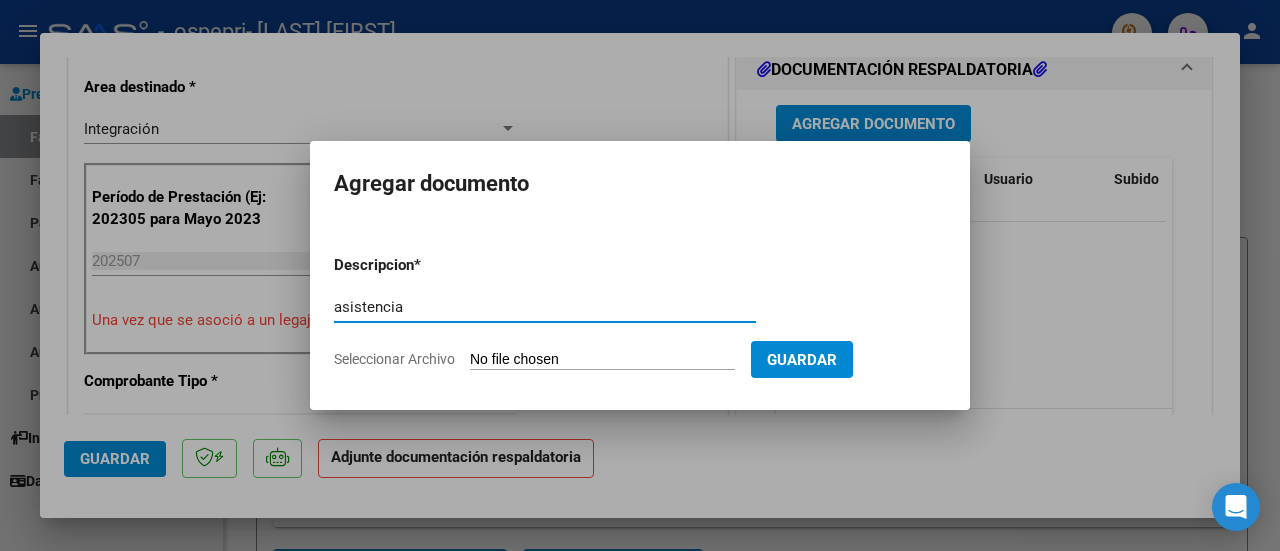 type on "asistencia" 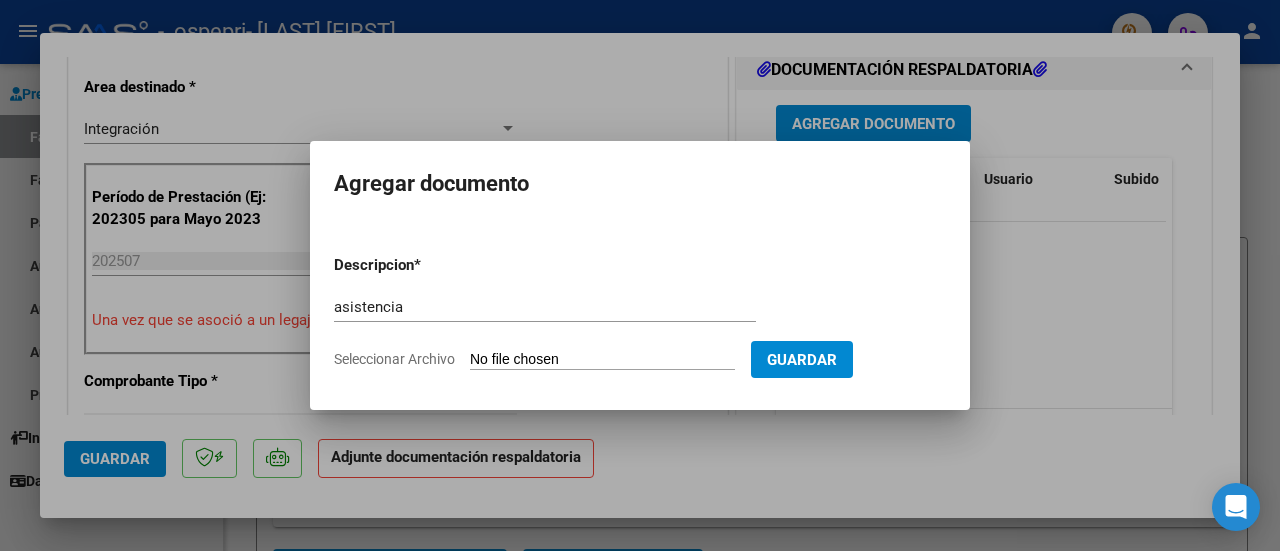 type on "C:\fakepath\asistencia.pdf" 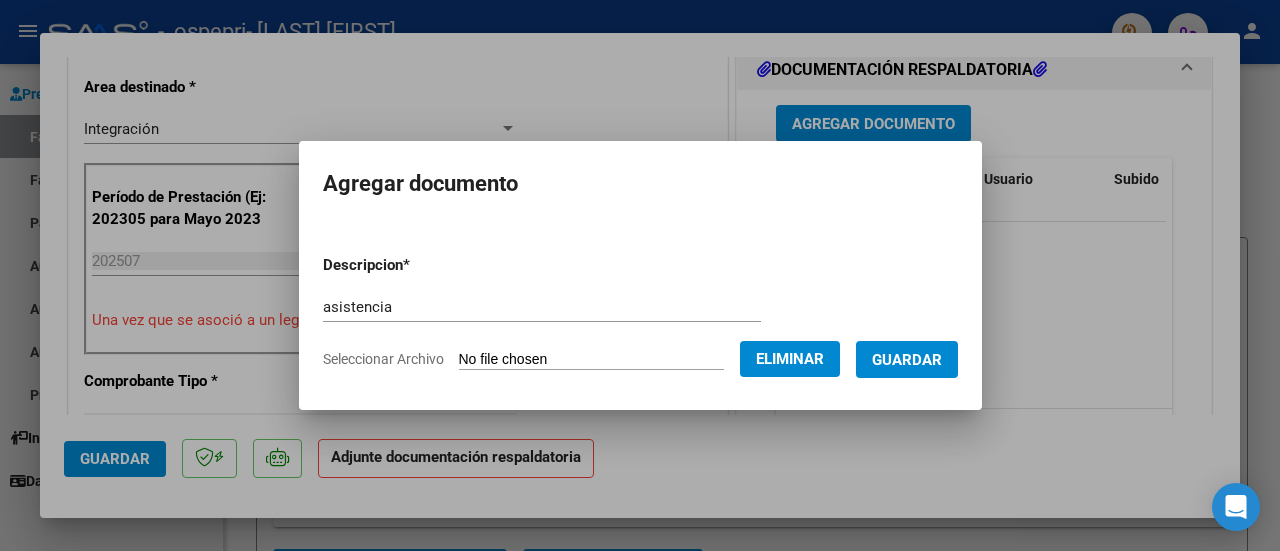 click on "Guardar" at bounding box center (907, 360) 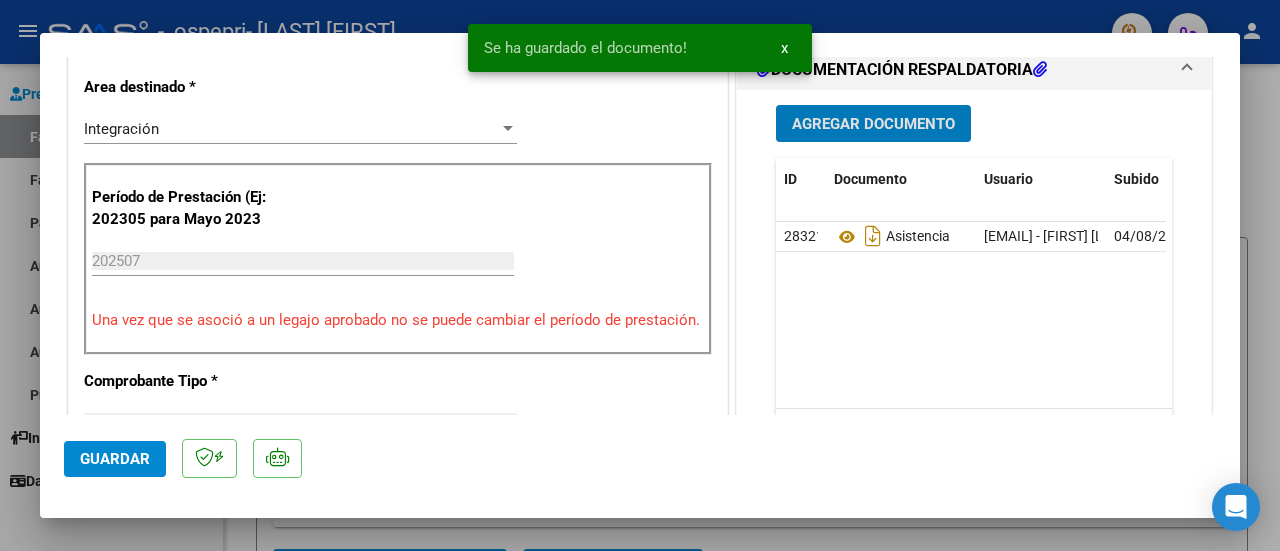 click on "Agregar Documento" at bounding box center [873, 123] 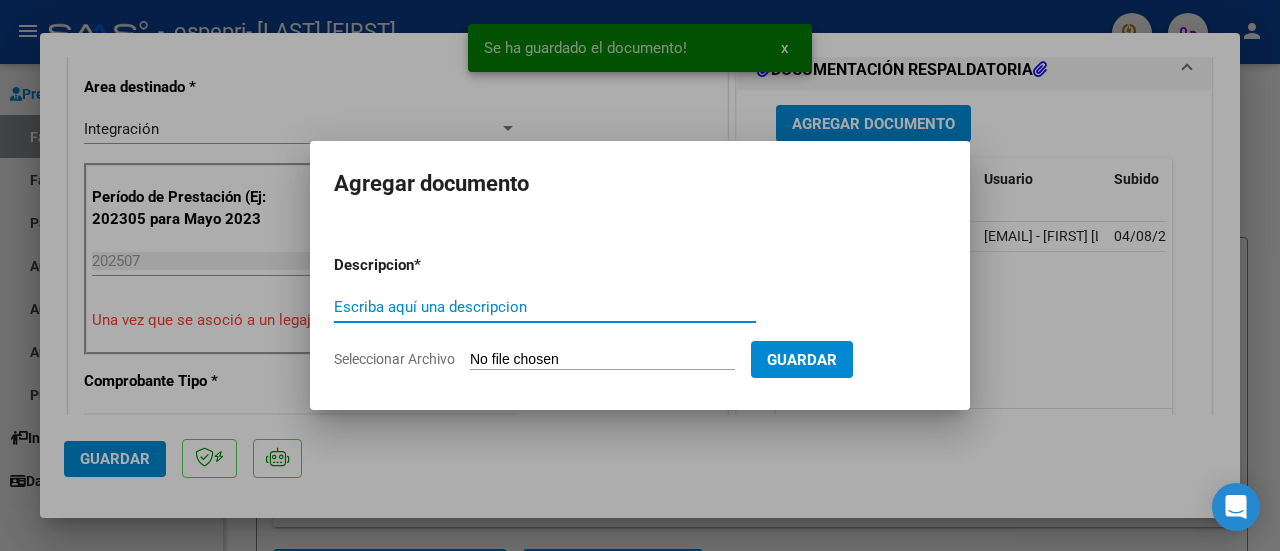 click on "Escriba aquí una descripcion" at bounding box center [545, 307] 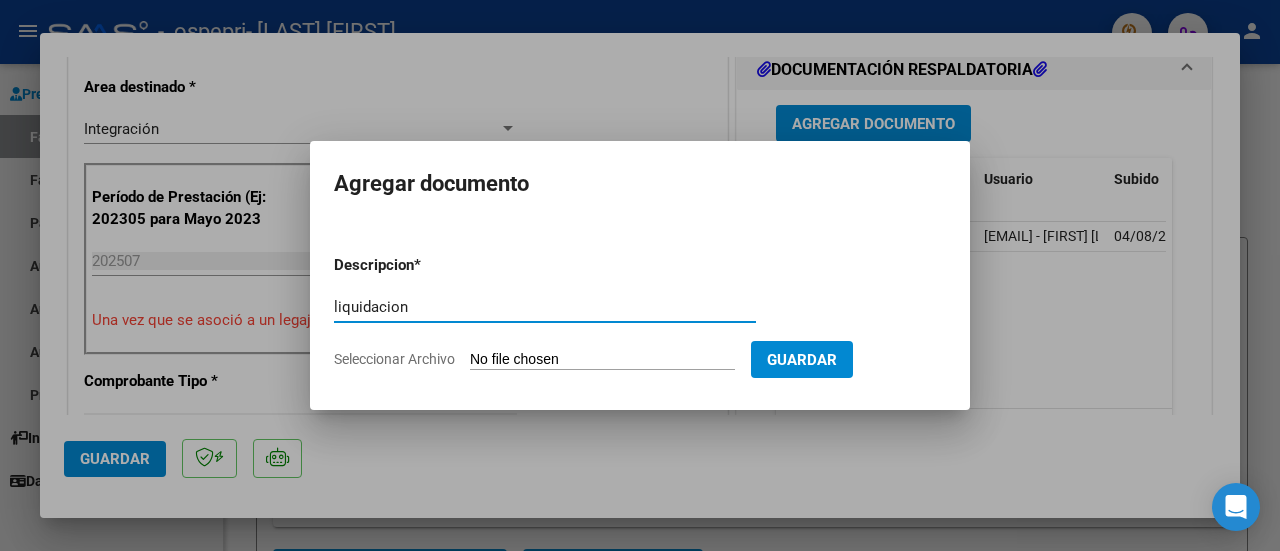 type on "liquidacion" 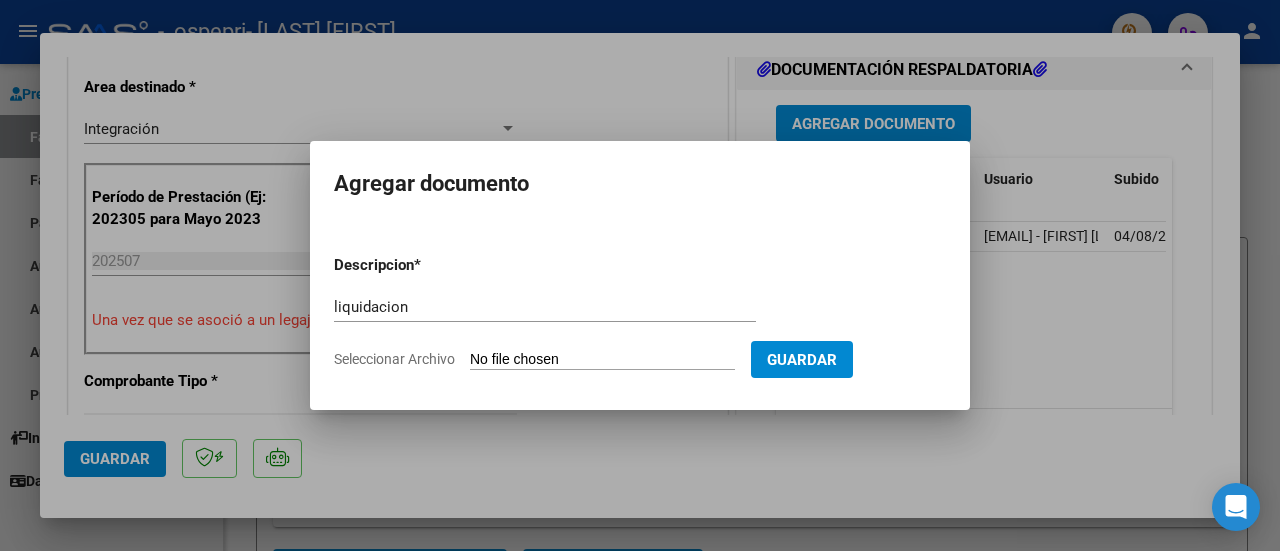 type on "C:\fakepath\apfmimpresionpreliq_barrera.pdf" 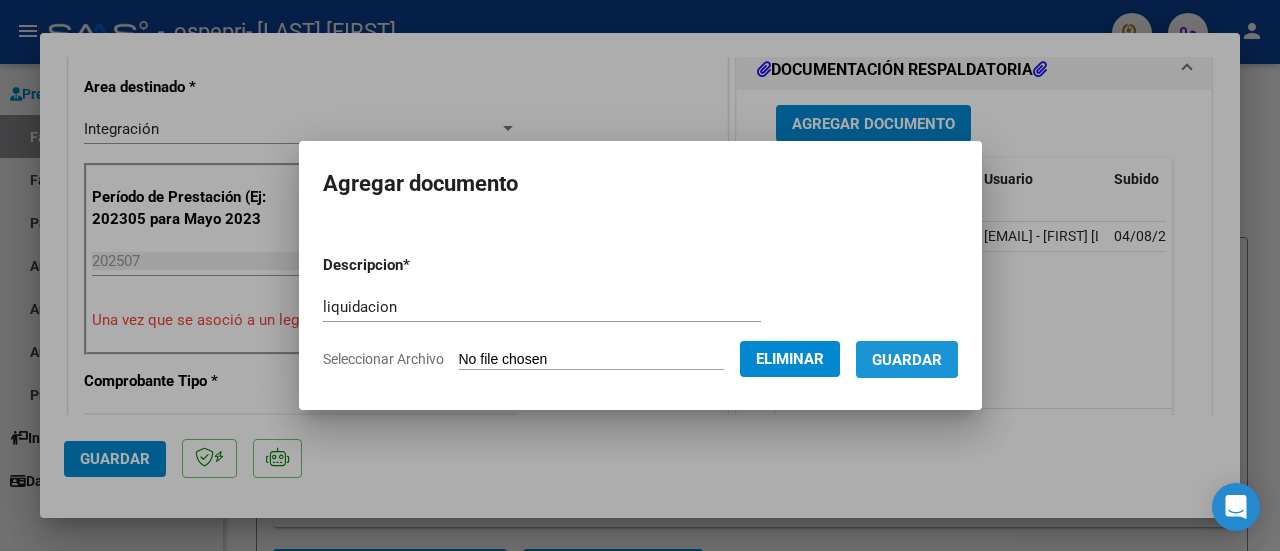click on "Guardar" at bounding box center (907, 360) 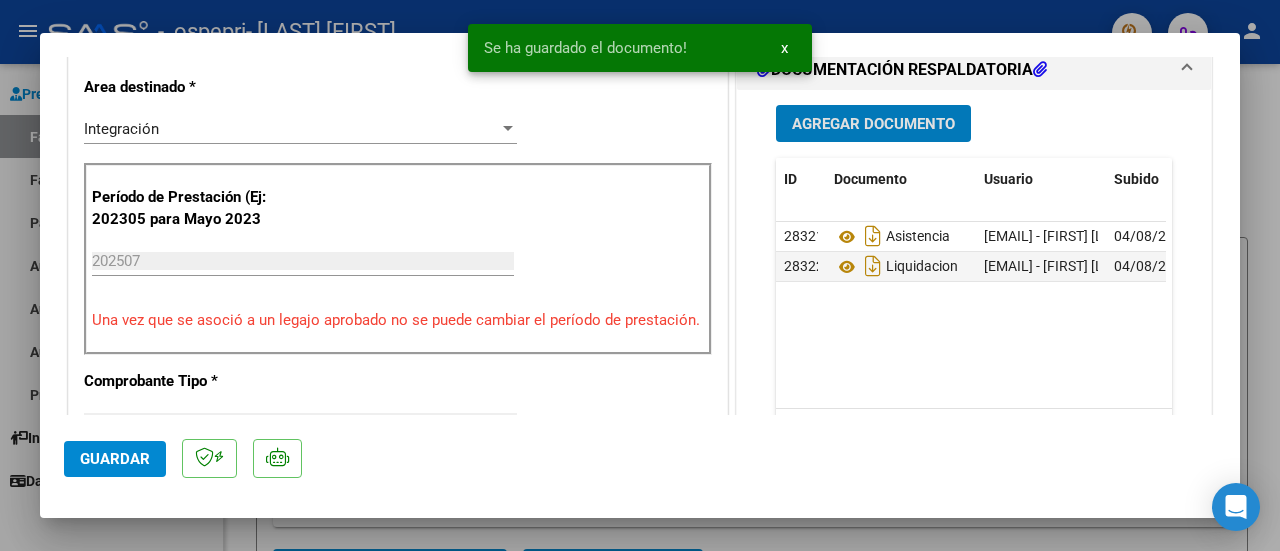 click on "Agregar Documento" at bounding box center [873, 124] 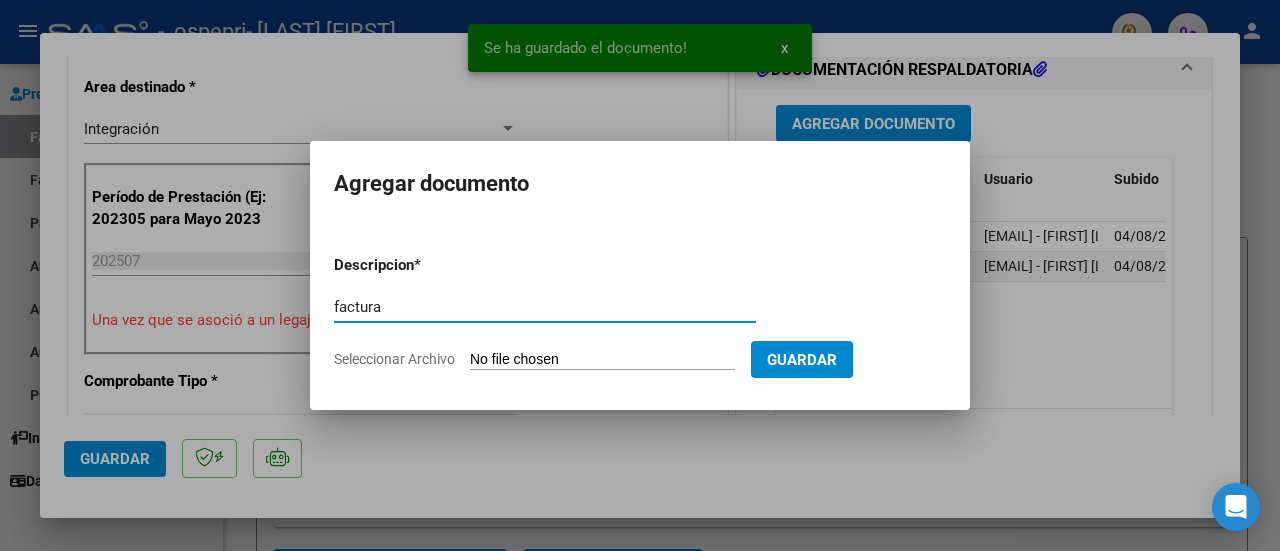 type on "factura" 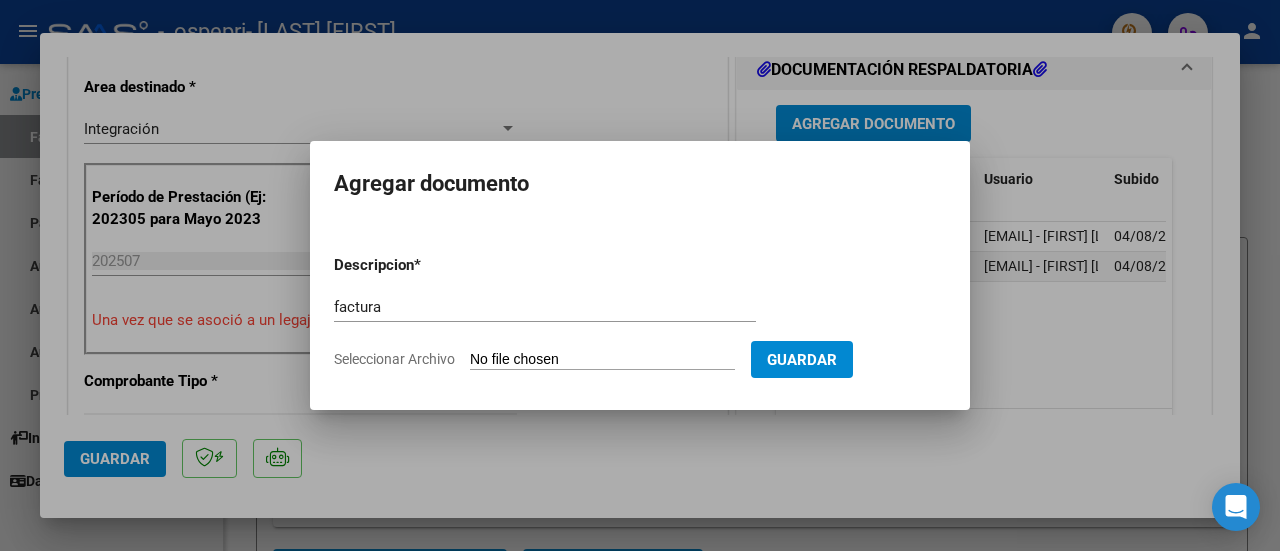 type on "C:\fakepath\[CUIT]_006_00003_00000485.pdf" 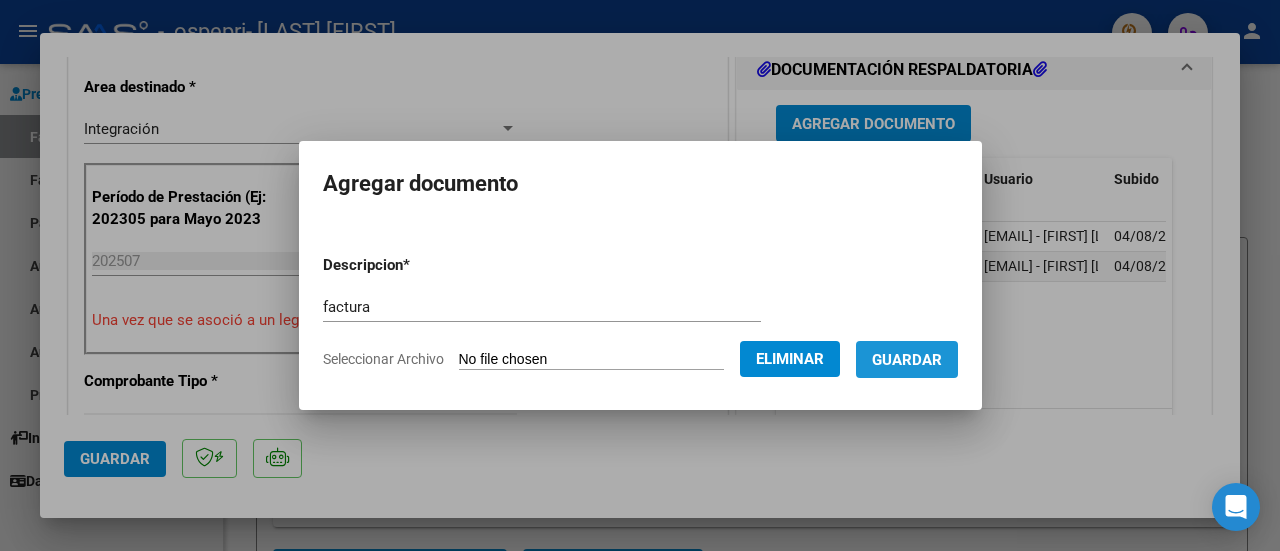 click on "Guardar" at bounding box center [907, 360] 